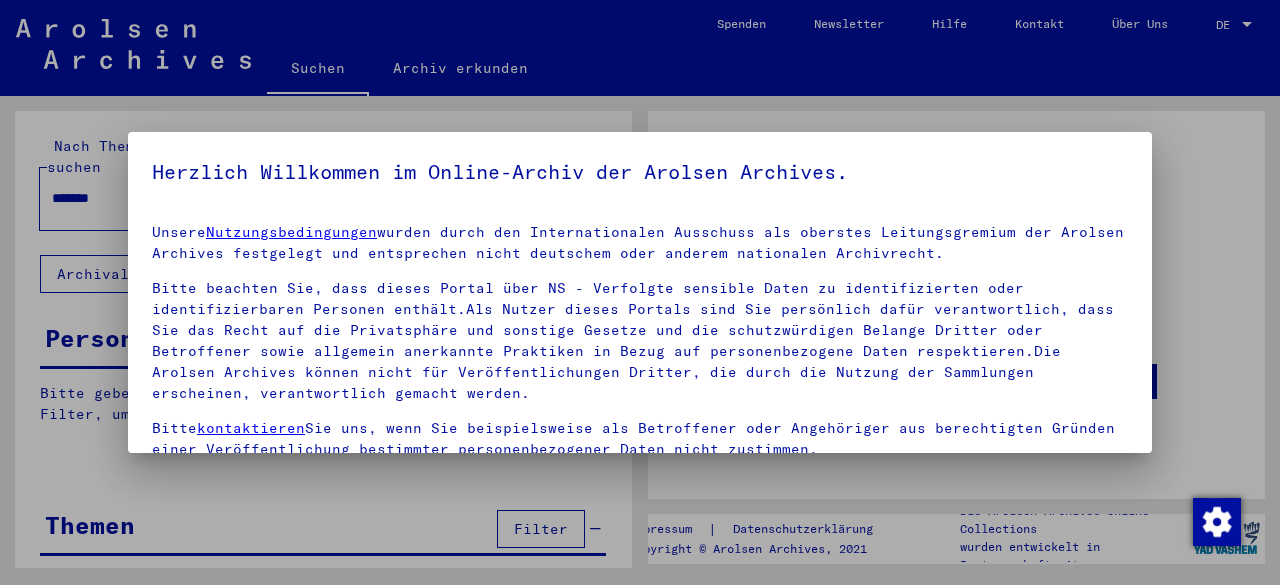 scroll, scrollTop: 0, scrollLeft: 0, axis: both 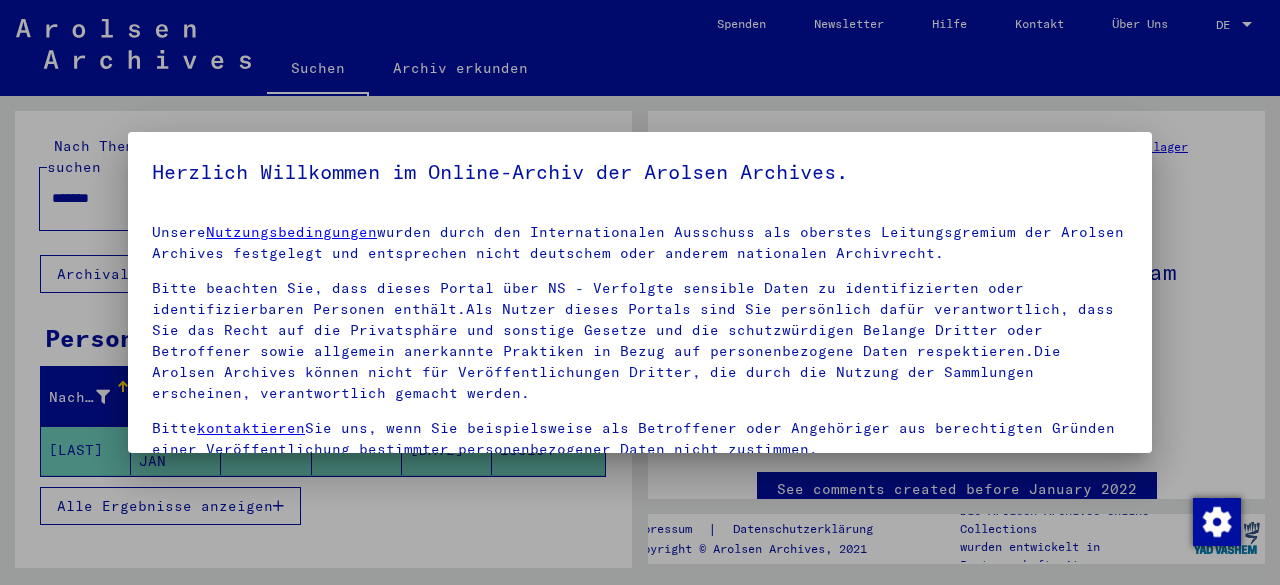 click at bounding box center [640, 292] 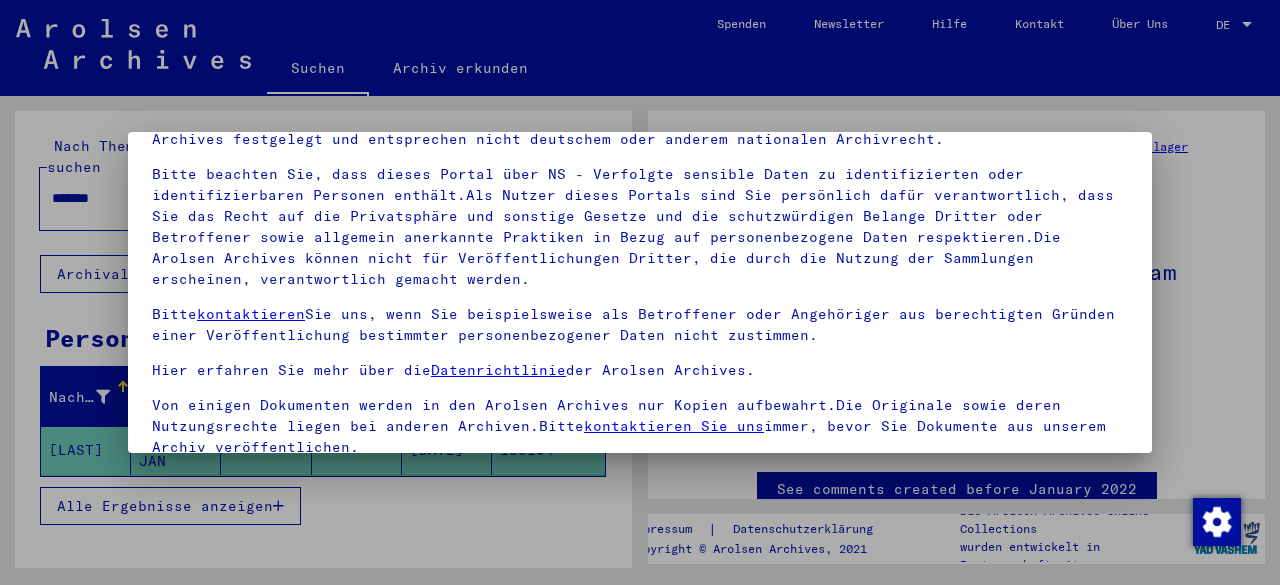scroll, scrollTop: 0, scrollLeft: 0, axis: both 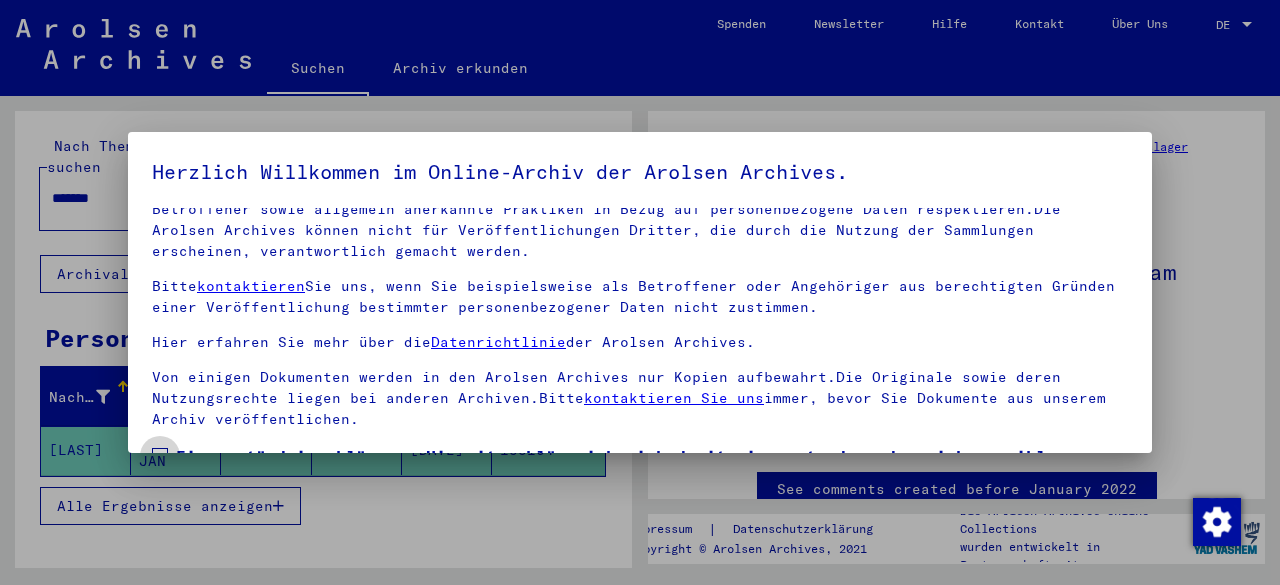 click at bounding box center [160, 456] 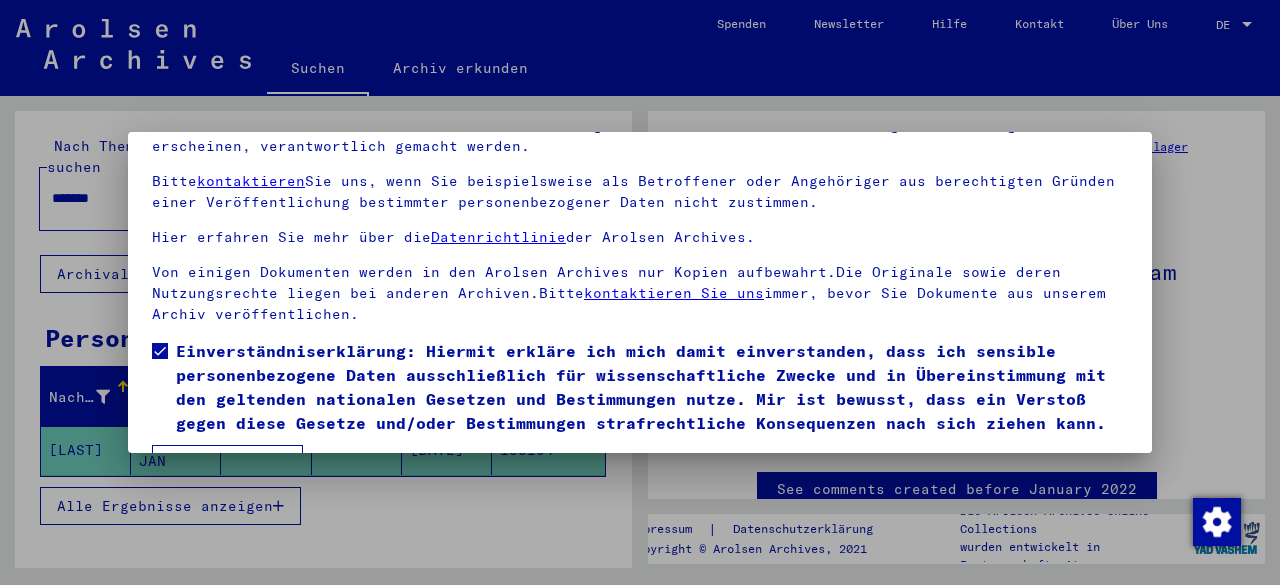 scroll, scrollTop: 158, scrollLeft: 0, axis: vertical 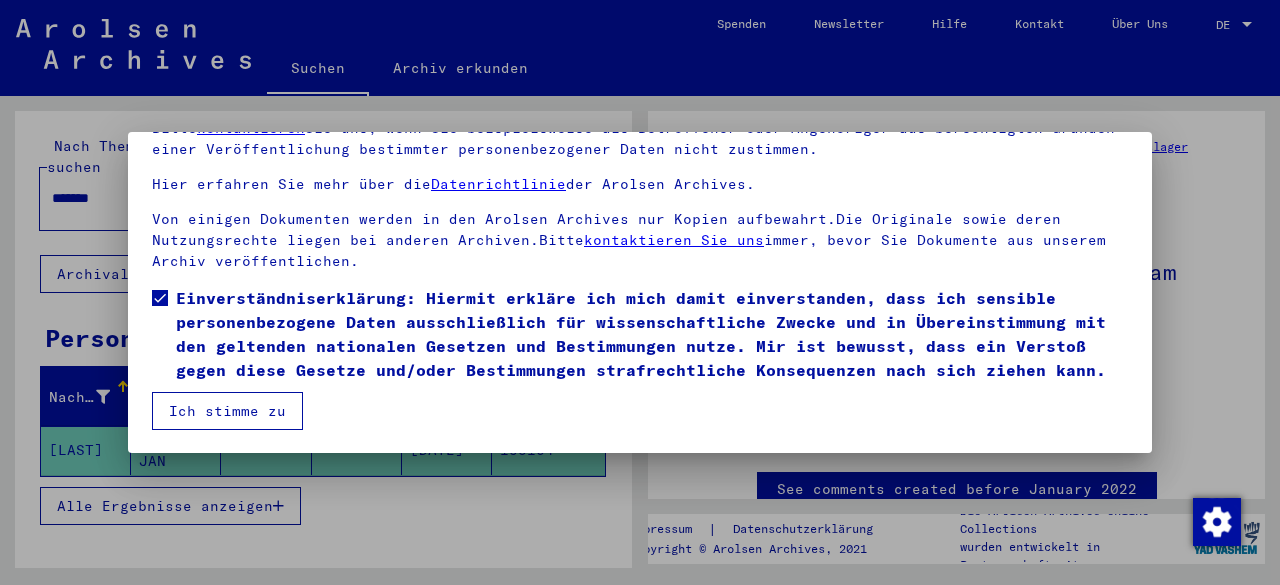 click on "Ich stimme zu" at bounding box center [227, 411] 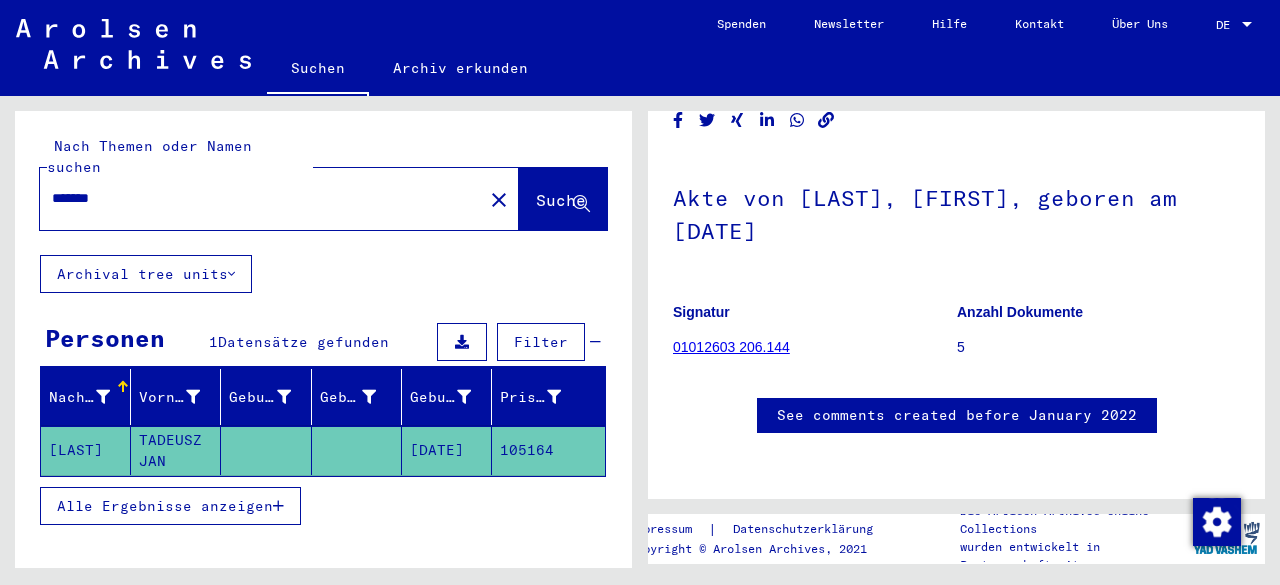 scroll, scrollTop: 224, scrollLeft: 0, axis: vertical 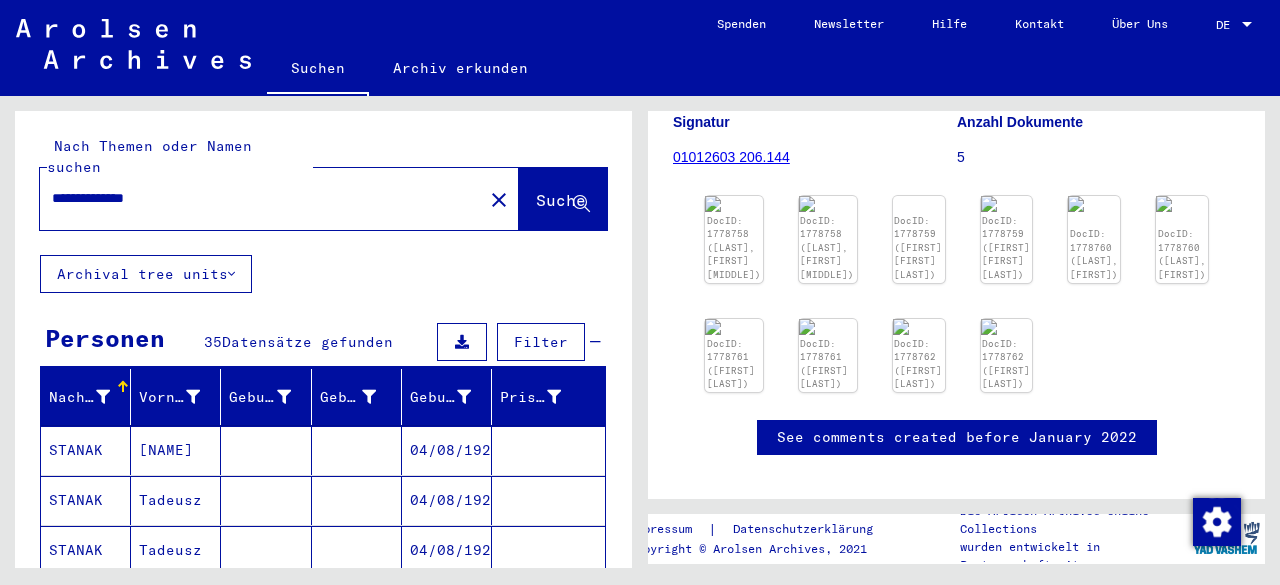 click at bounding box center [734, 204] 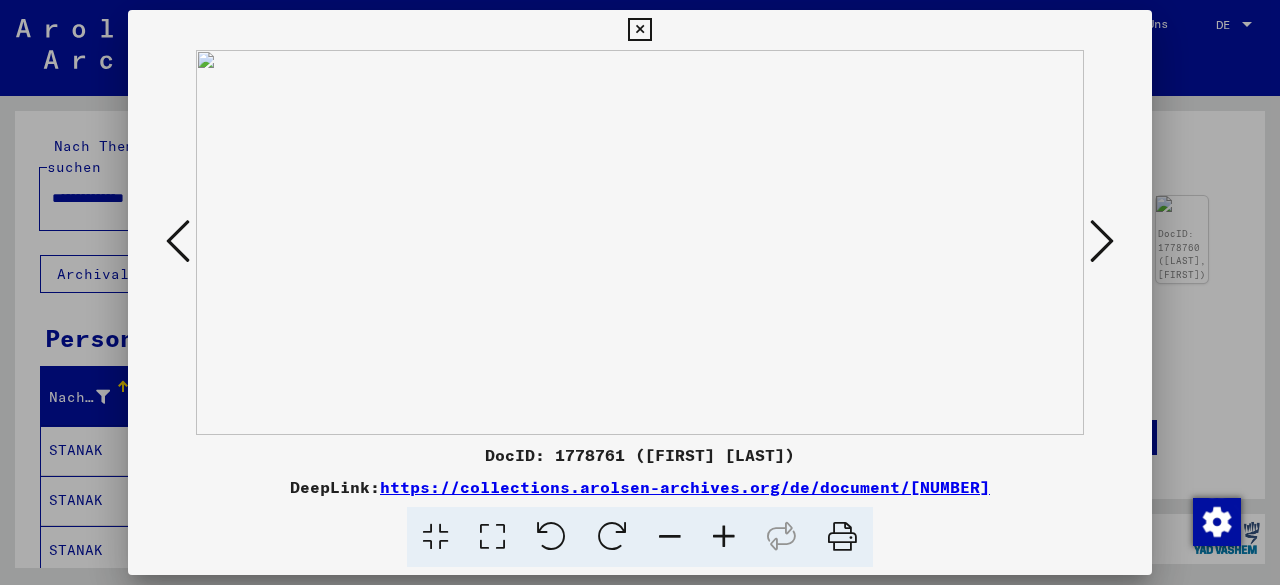 click at bounding box center (1102, 241) 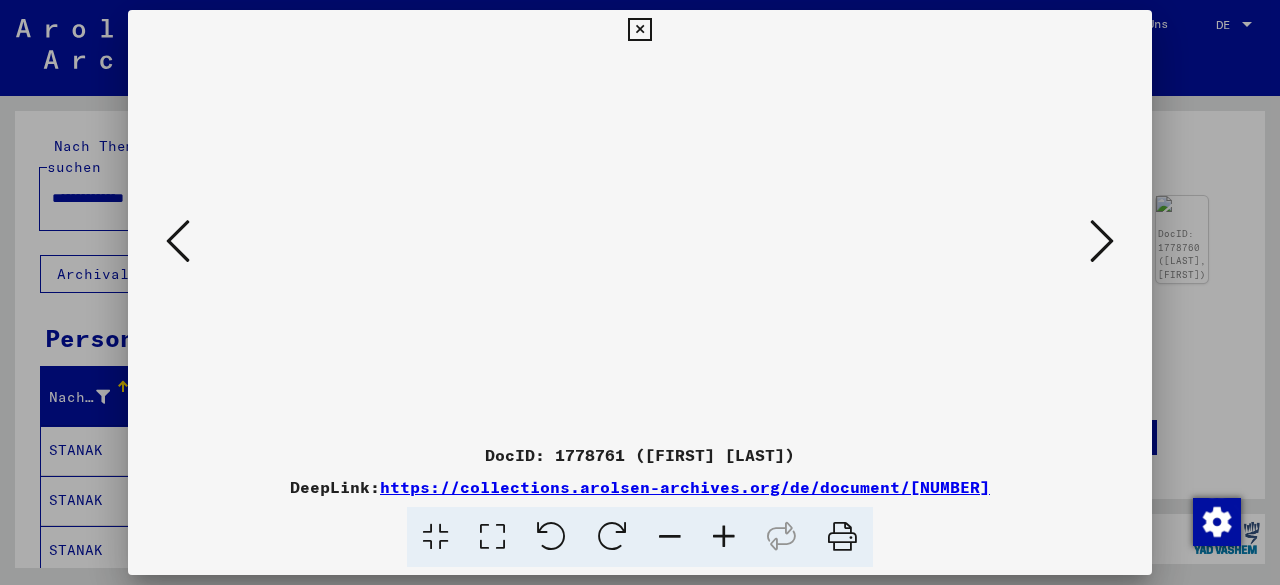 click at bounding box center (1102, 241) 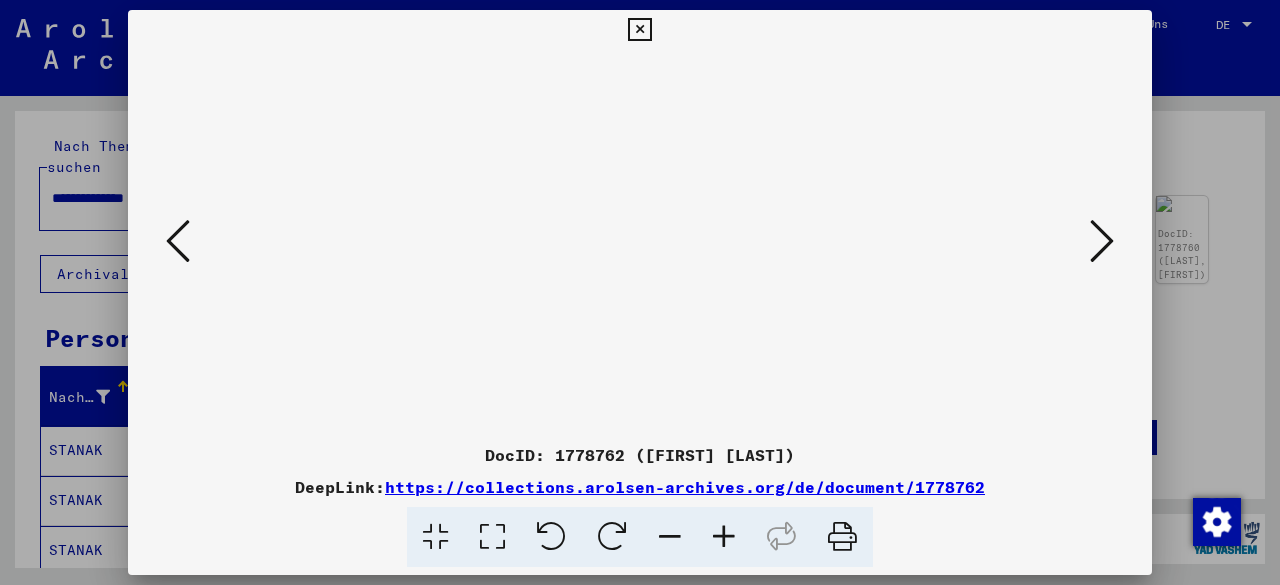 click at bounding box center [1102, 241] 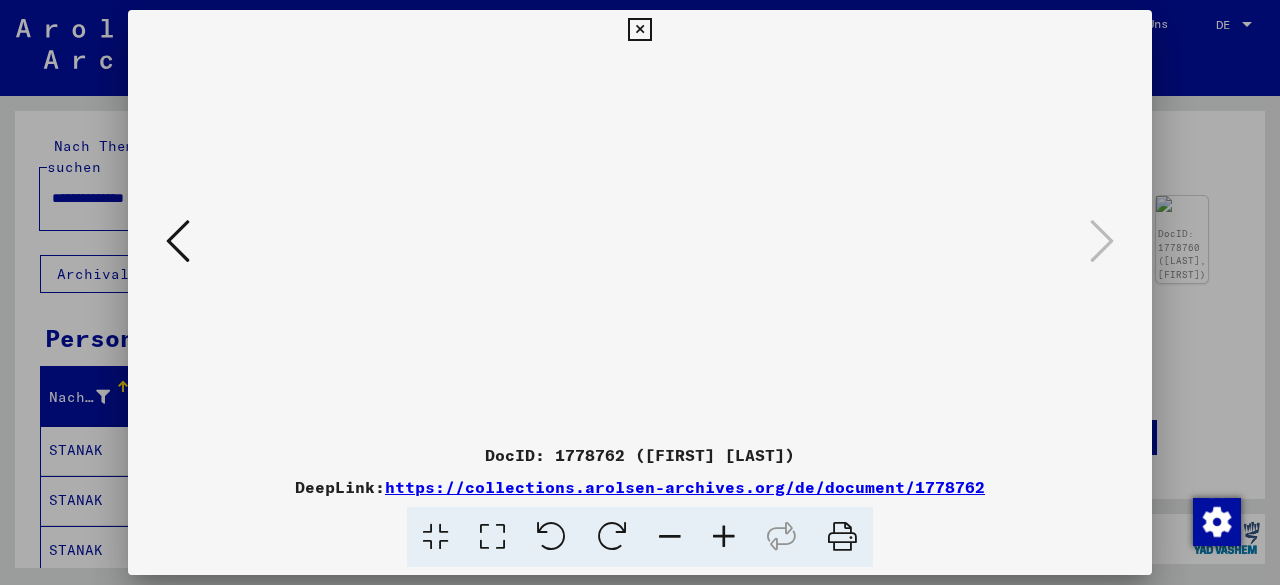 click at bounding box center (178, 241) 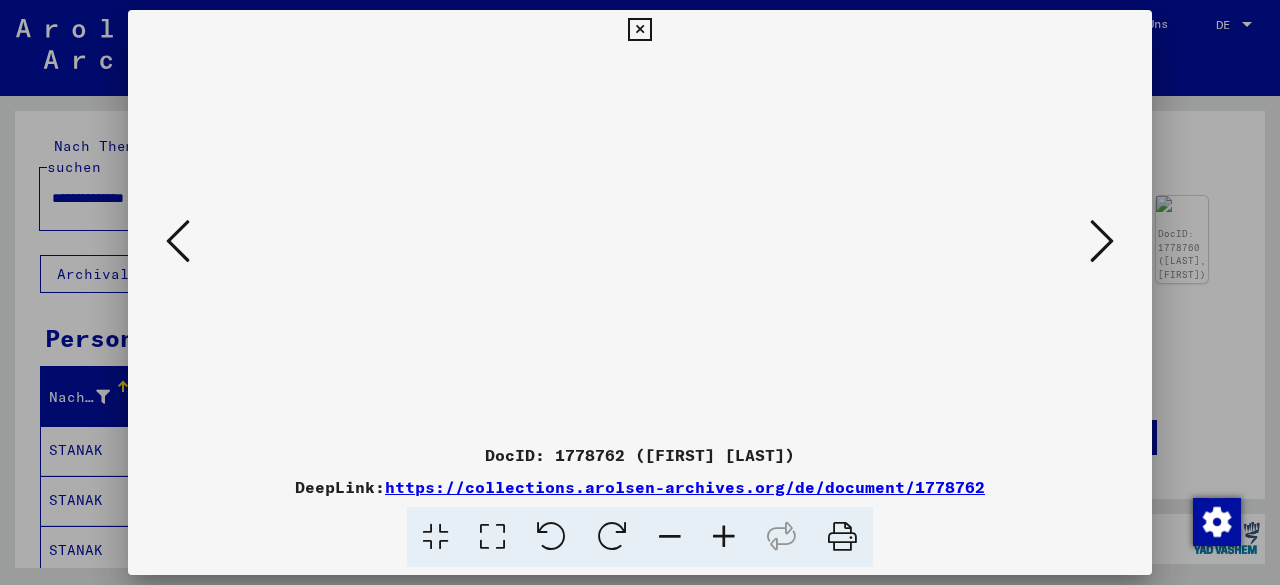 click at bounding box center [178, 241] 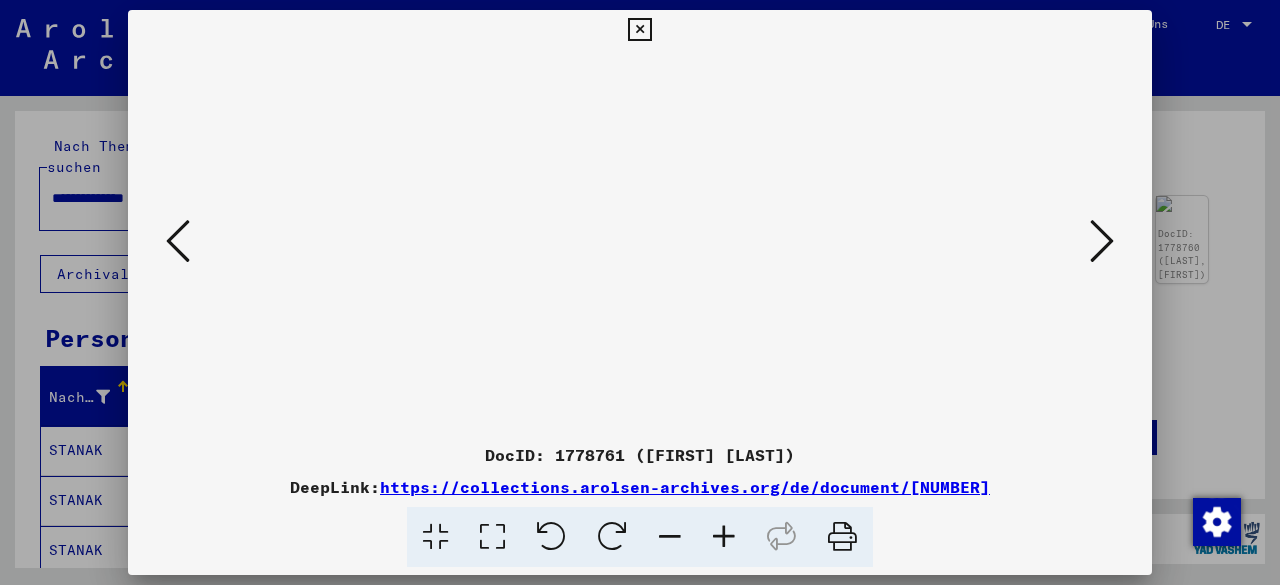 click at bounding box center (178, 241) 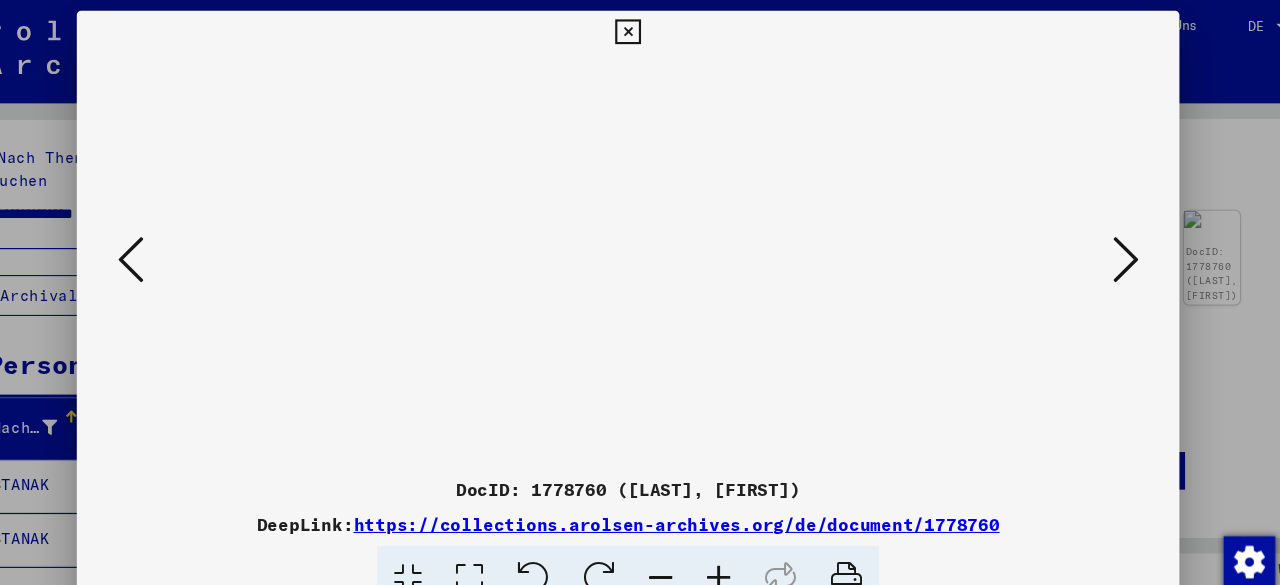 click at bounding box center (178, 241) 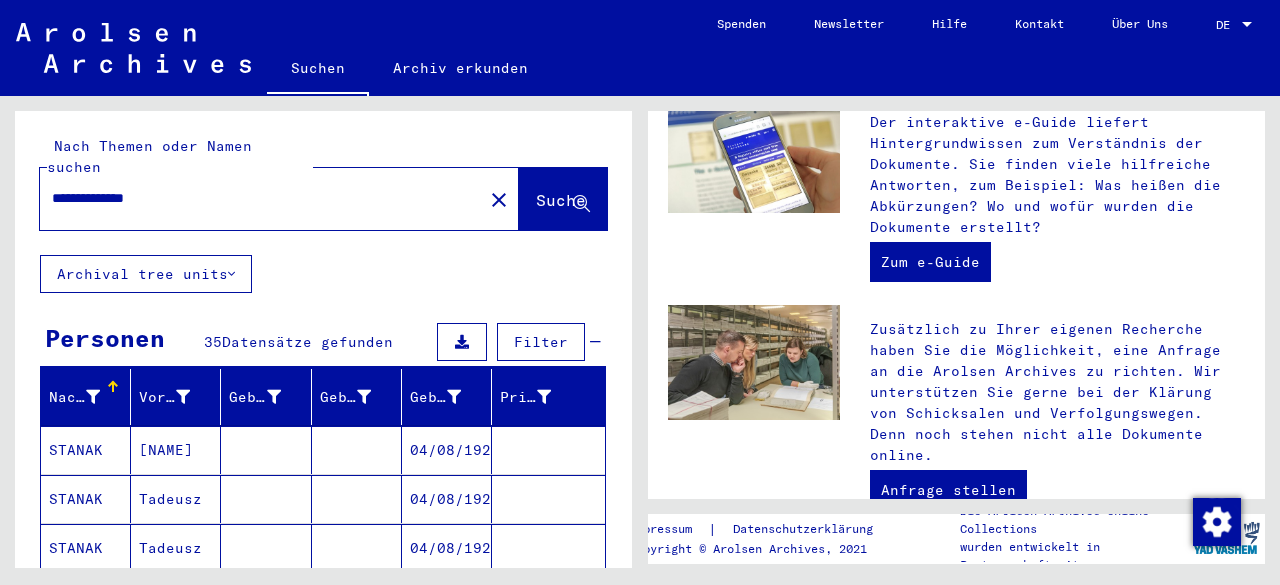 scroll, scrollTop: 635, scrollLeft: 0, axis: vertical 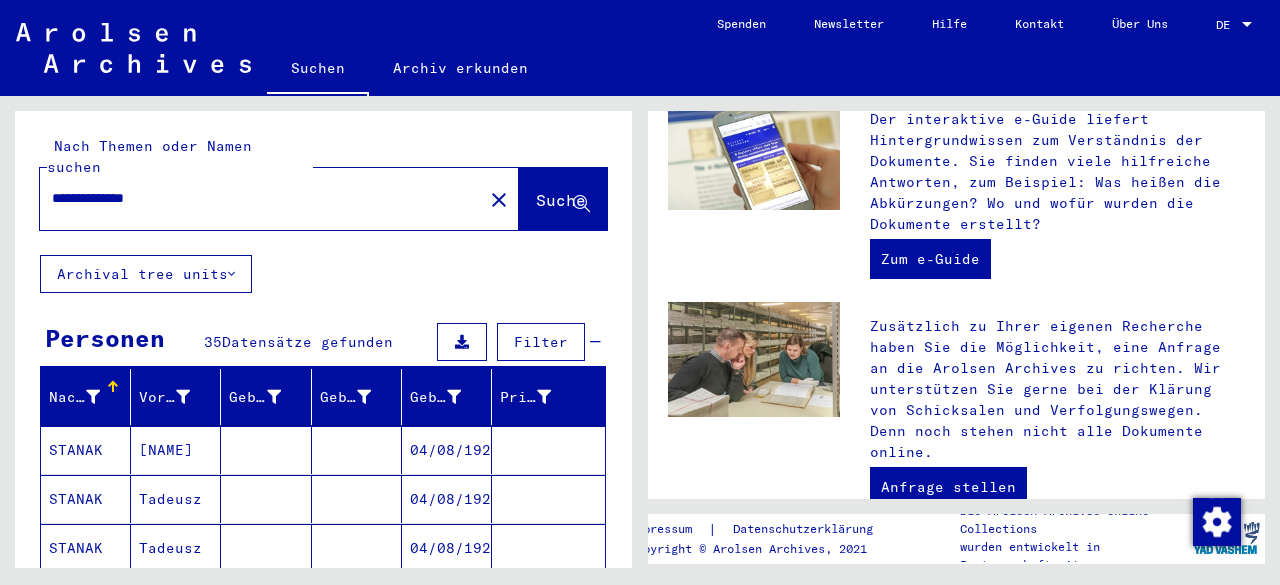 click on "Suche" at bounding box center (561, 200) 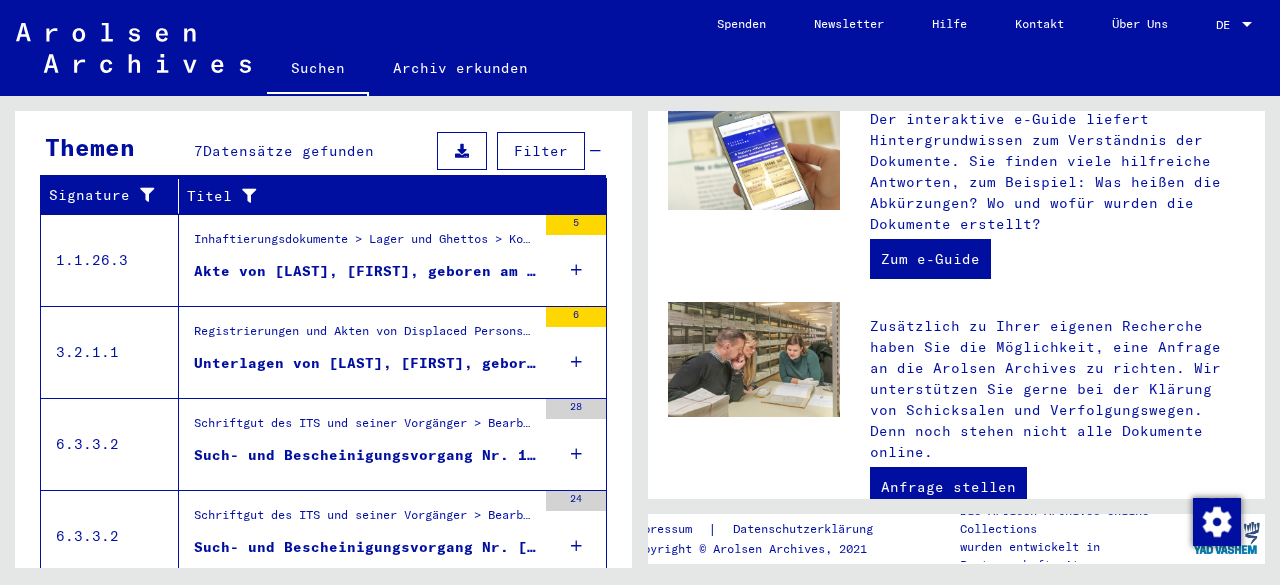scroll, scrollTop: 689, scrollLeft: 0, axis: vertical 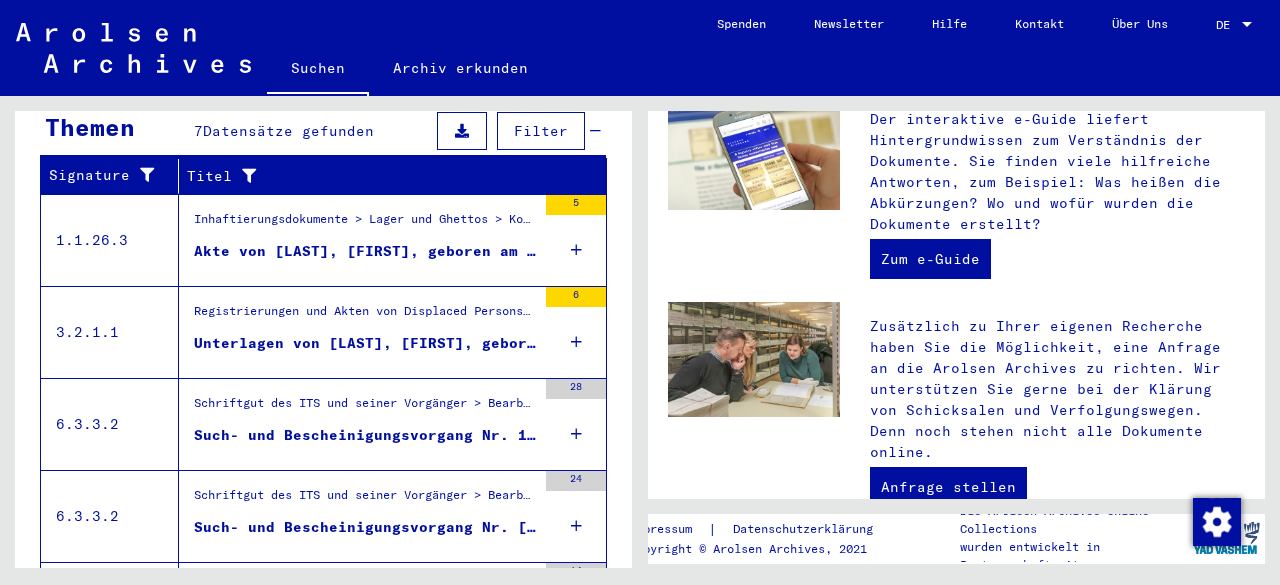 click on "Registrierungen und Akten von Displaced Persons, Kindern und Vermissten > Unterstützungsprogramme unterschiedlicher Organisationen > IRO „Care and Maintenance“ Programm > CM/1 Akten aus Deutschland > CM/1 Akten aus Deutschland, A-Z > Akten mit Namen ab STAECK" at bounding box center (365, 224) 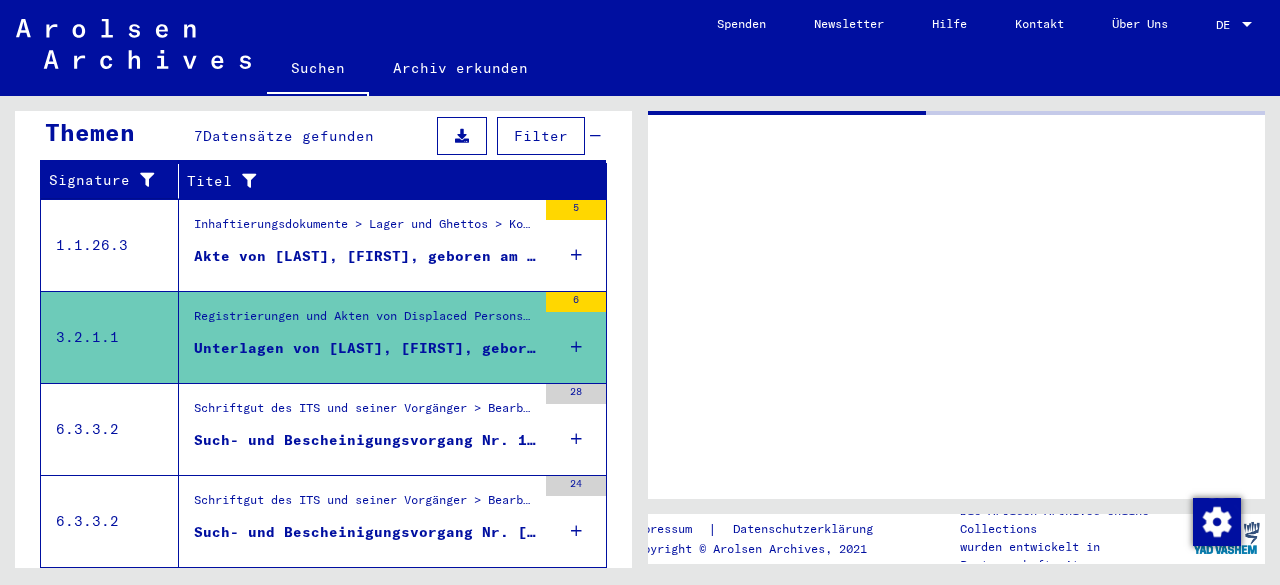 scroll, scrollTop: 0, scrollLeft: 0, axis: both 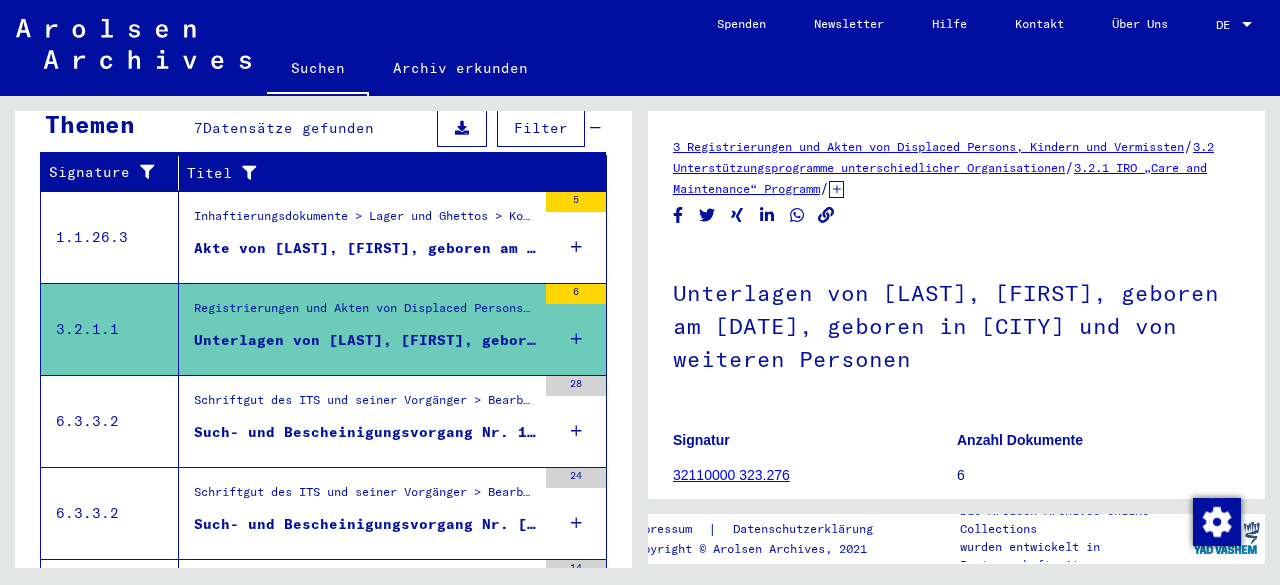 click on "Akte von [LAST], [FIRST], geboren am [DATE]" at bounding box center (365, 248) 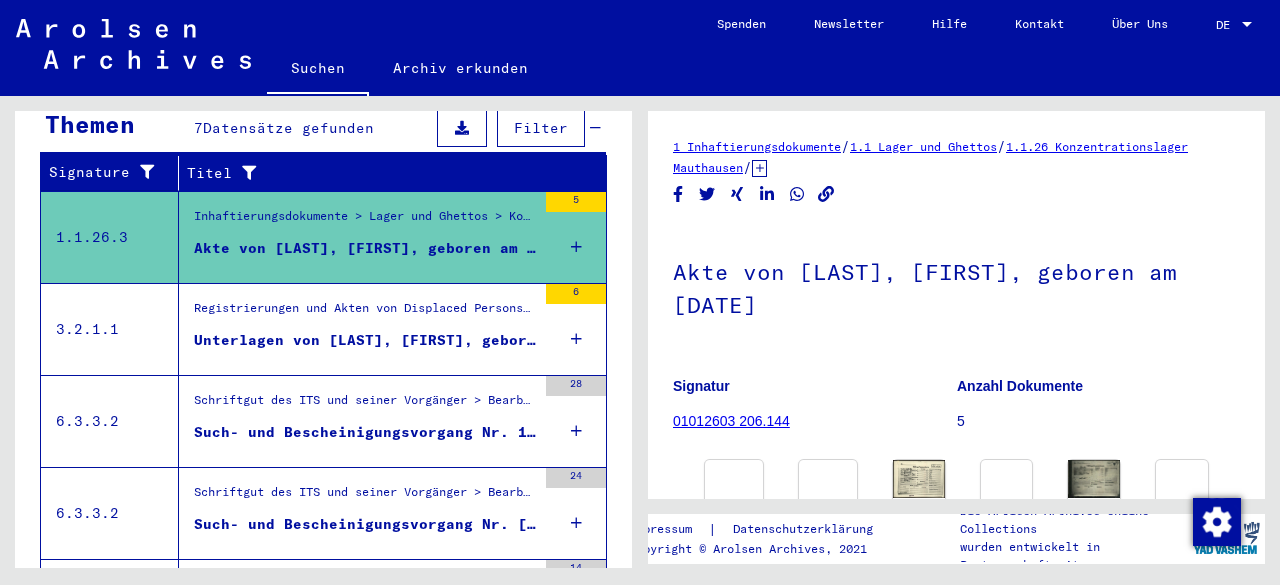 scroll, scrollTop: 0, scrollLeft: 0, axis: both 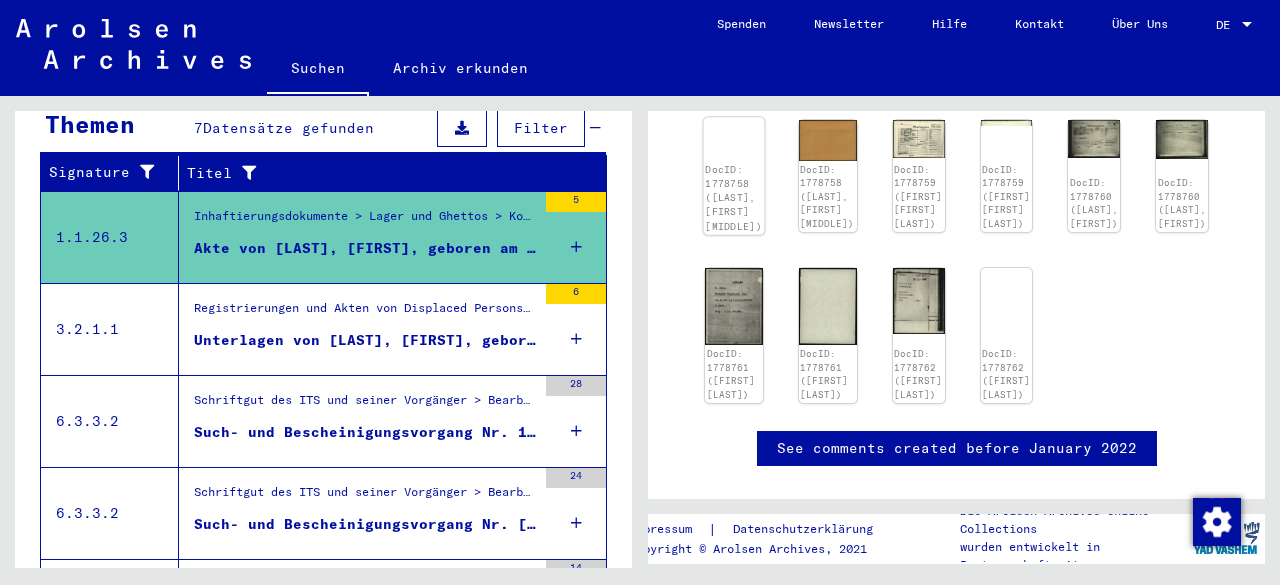 click at bounding box center [734, 117] 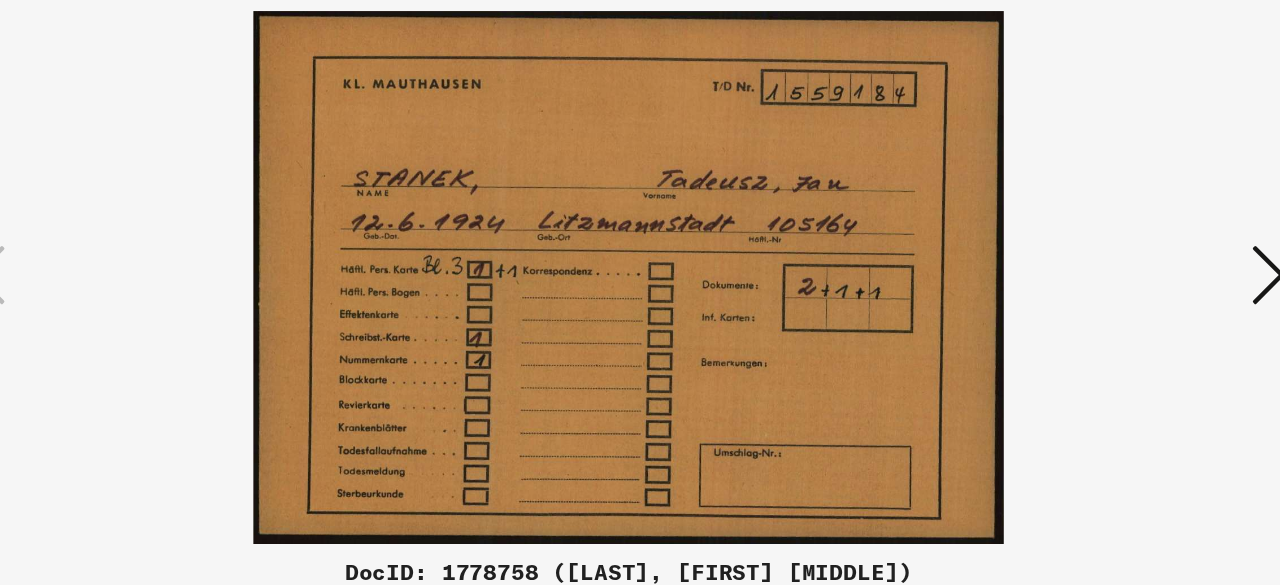 click at bounding box center (1102, 241) 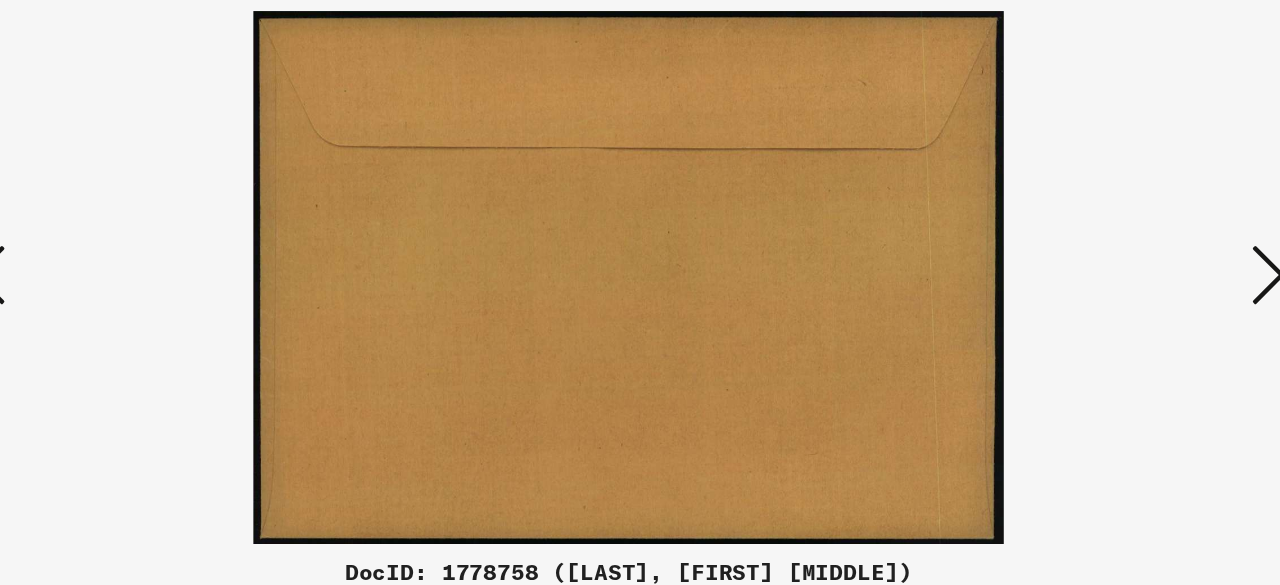 click at bounding box center [1102, 241] 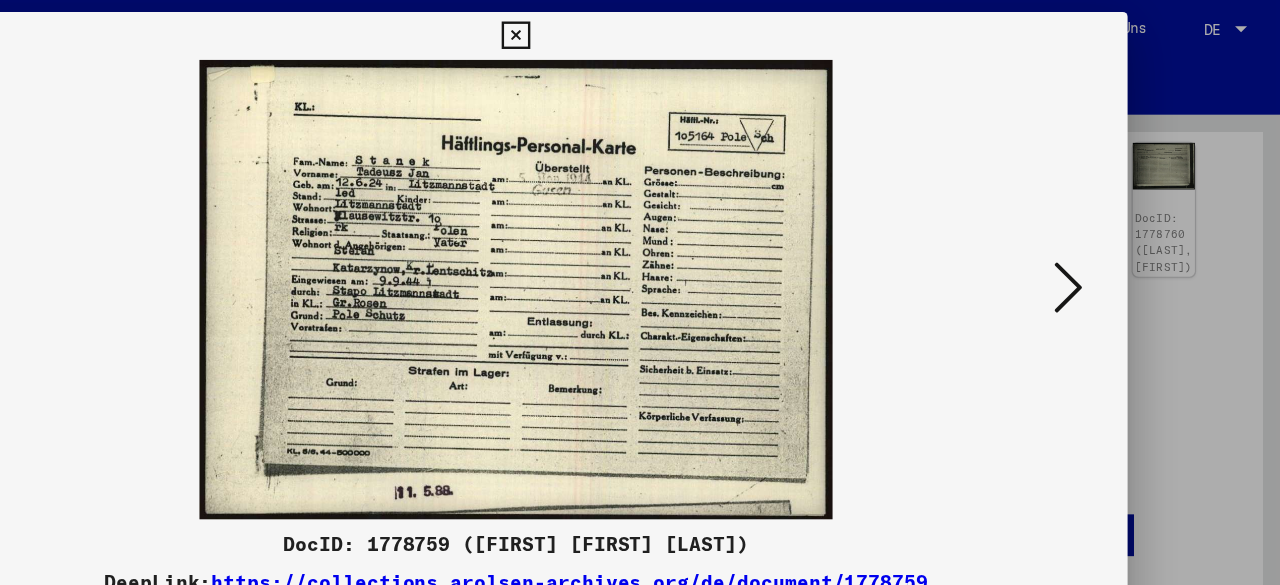 scroll, scrollTop: 0, scrollLeft: 0, axis: both 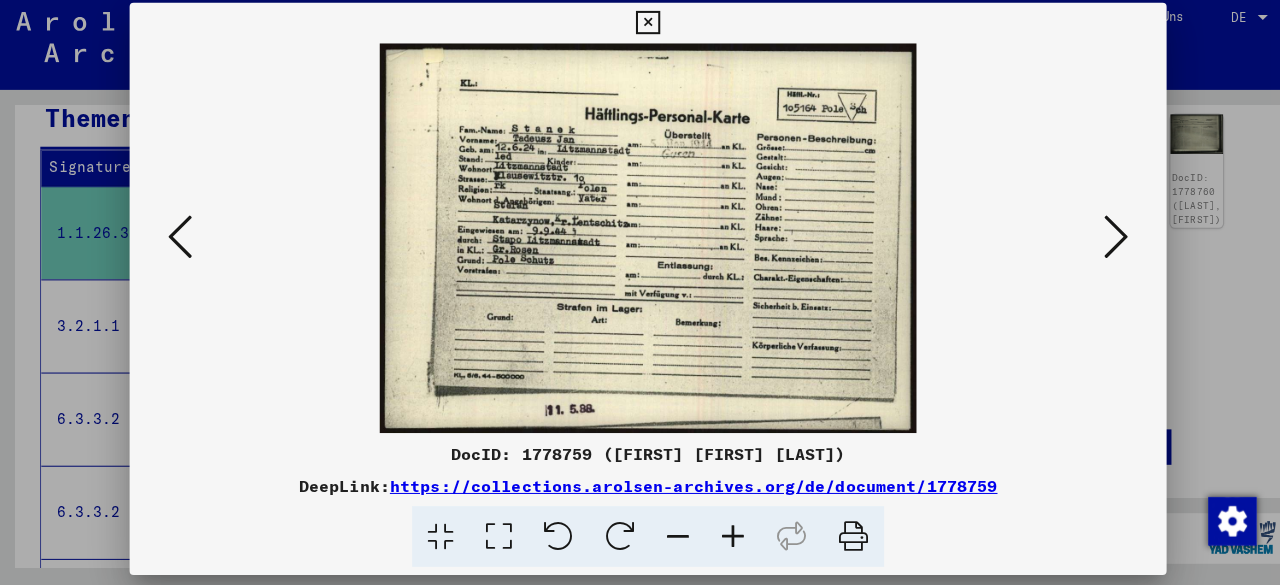 click at bounding box center (178, 241) 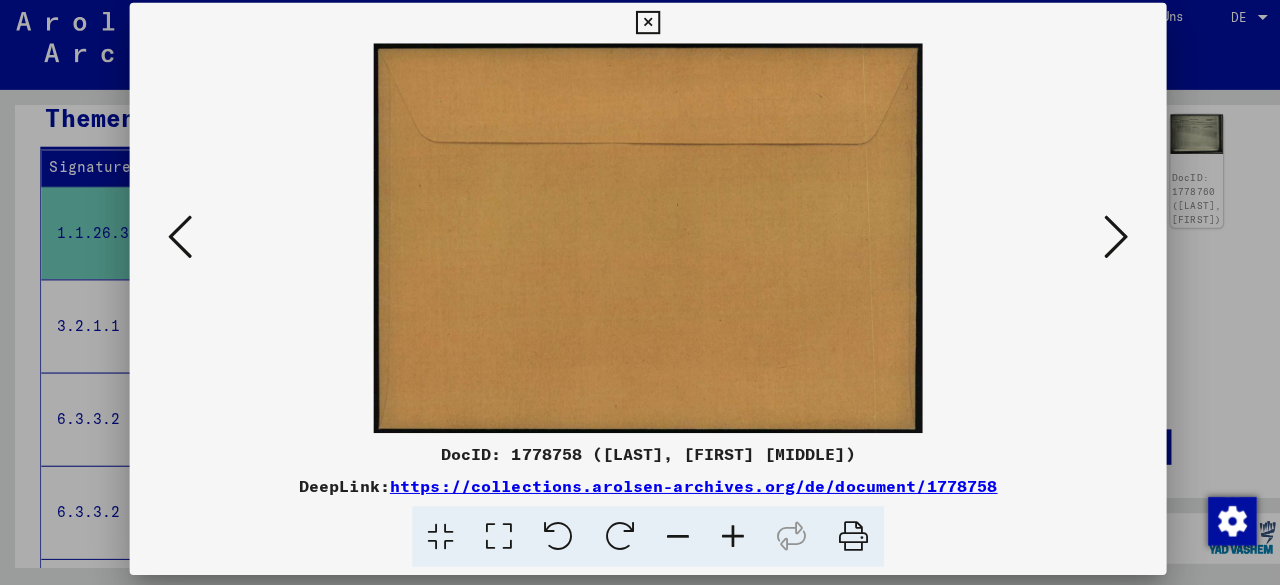 click at bounding box center (178, 241) 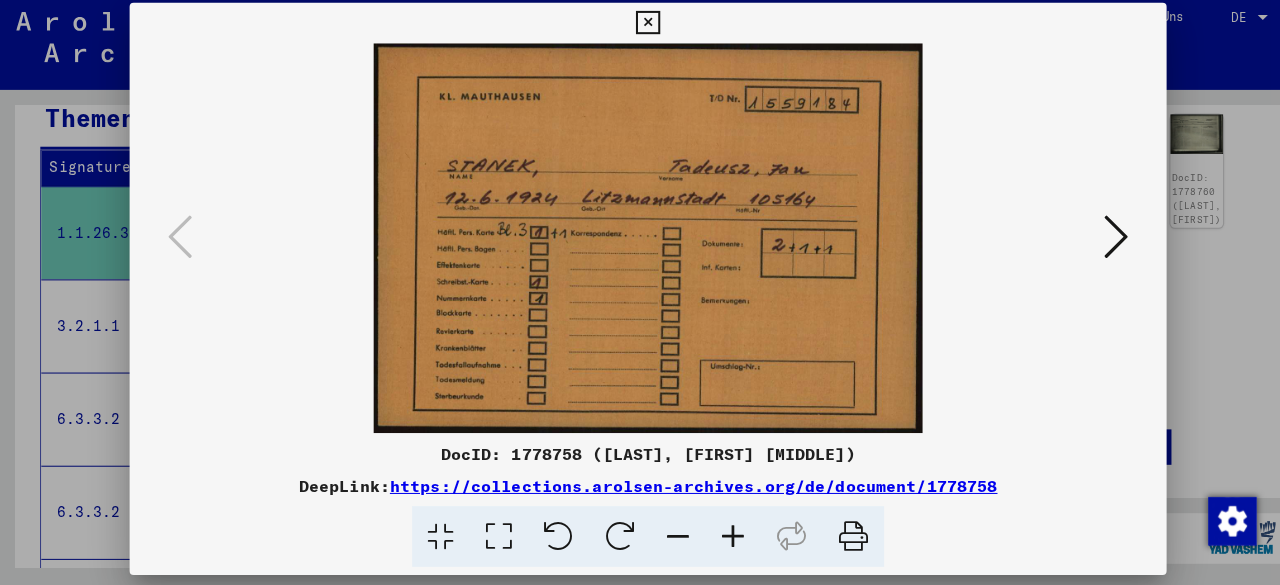 click at bounding box center (640, 242) 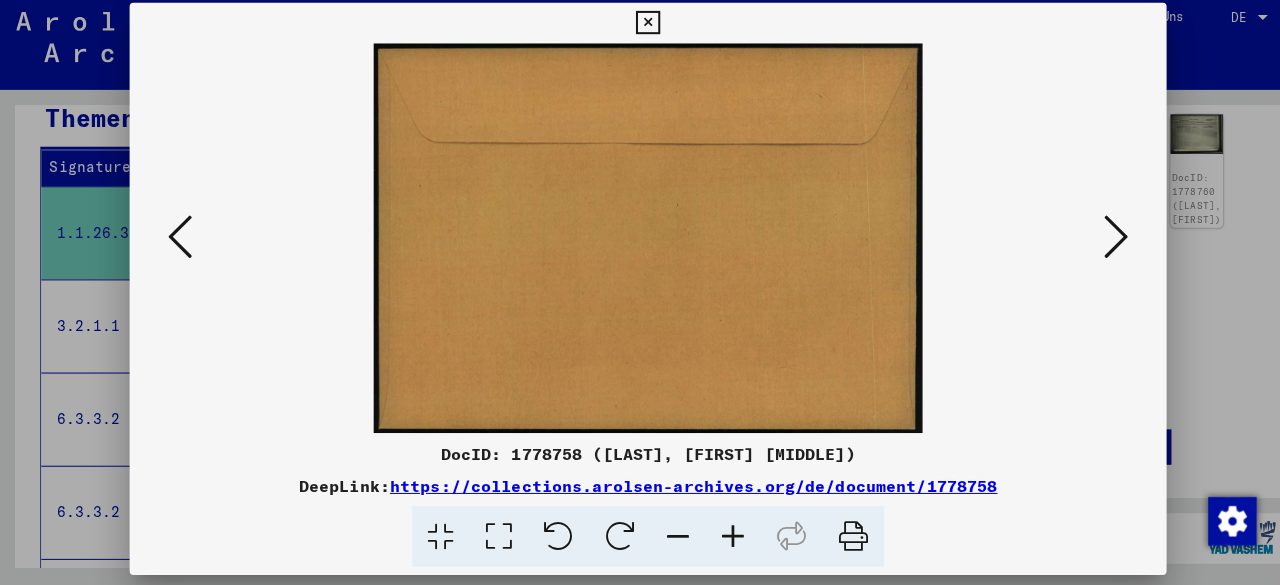 click at bounding box center (1102, 241) 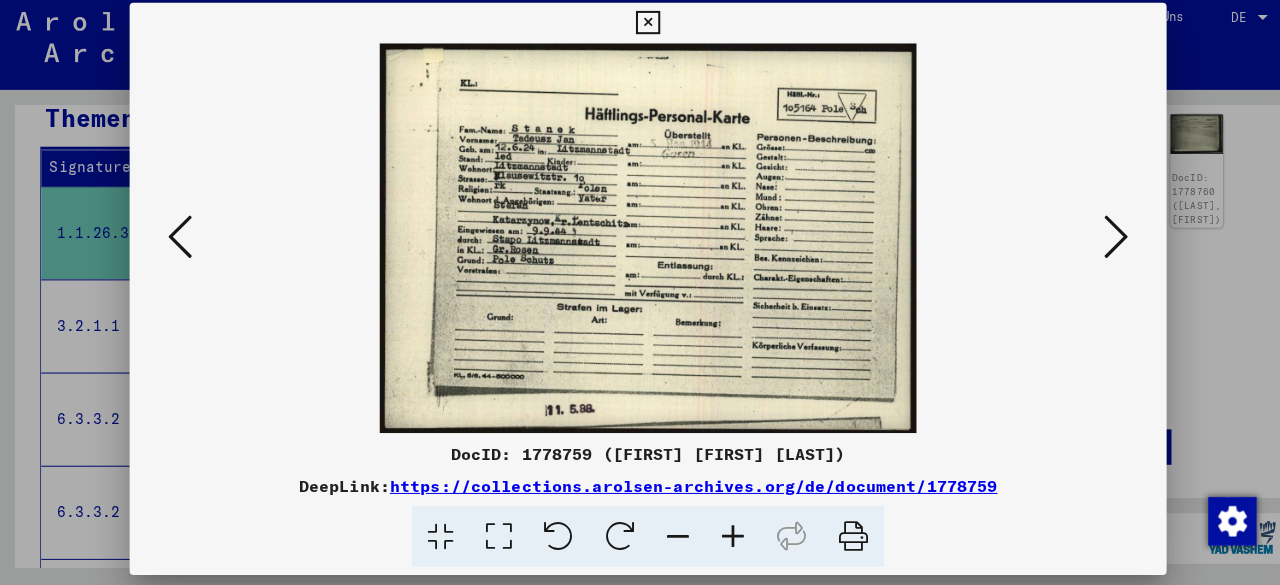 click at bounding box center (1102, 241) 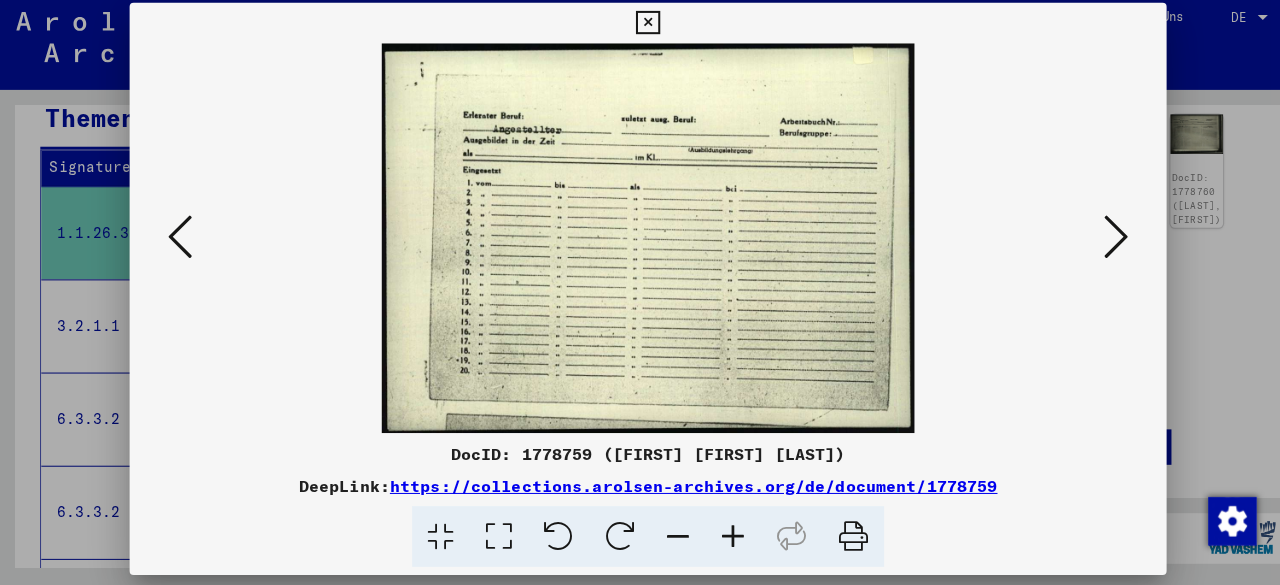 click at bounding box center (1102, 241) 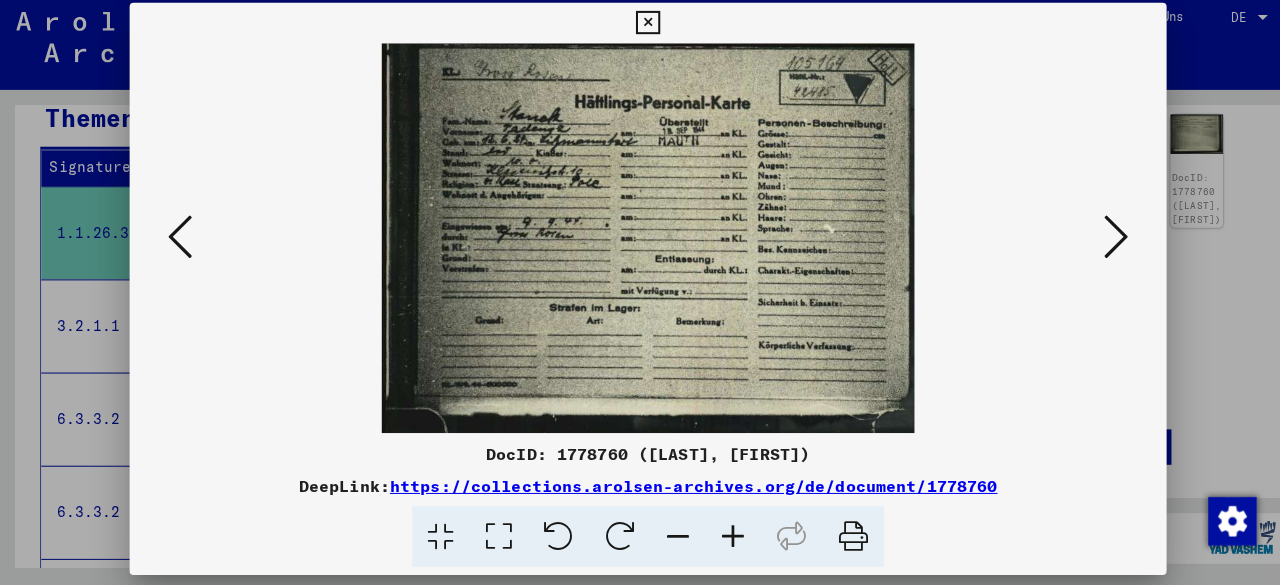 click at bounding box center (178, 242) 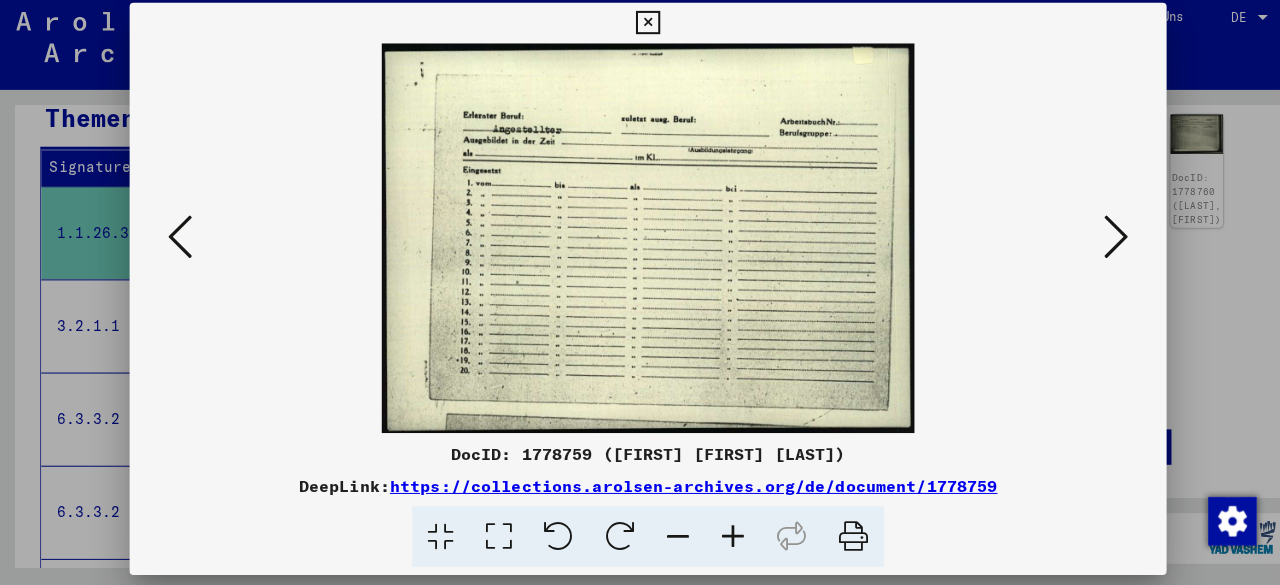 scroll, scrollTop: 0, scrollLeft: 0, axis: both 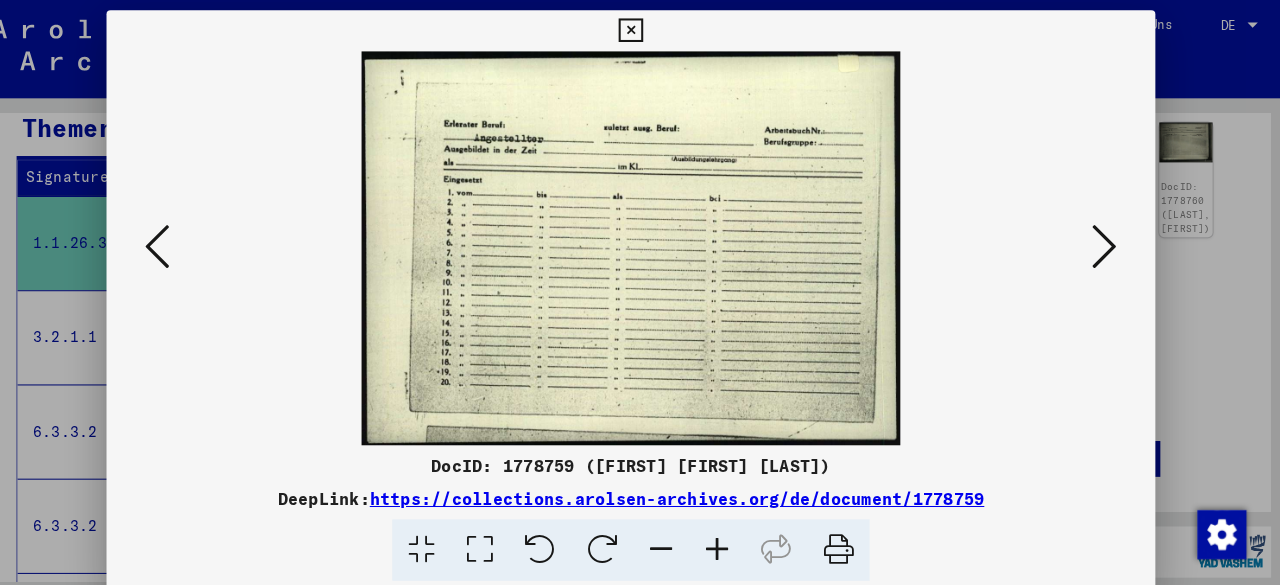 click at bounding box center [1102, 241] 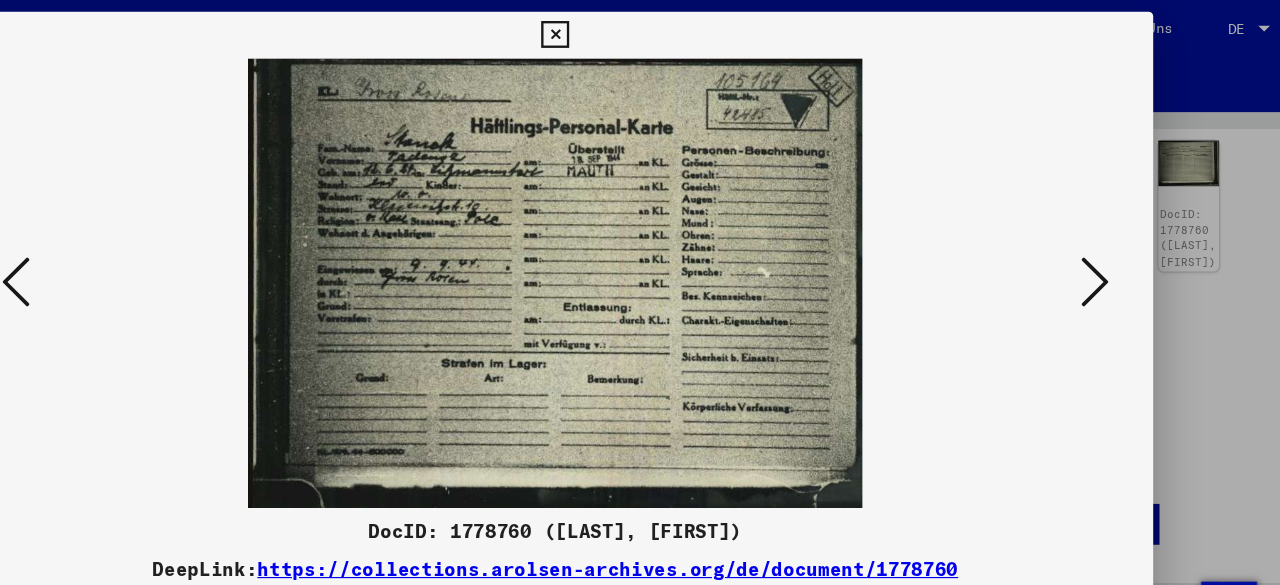 click at bounding box center (1102, 241) 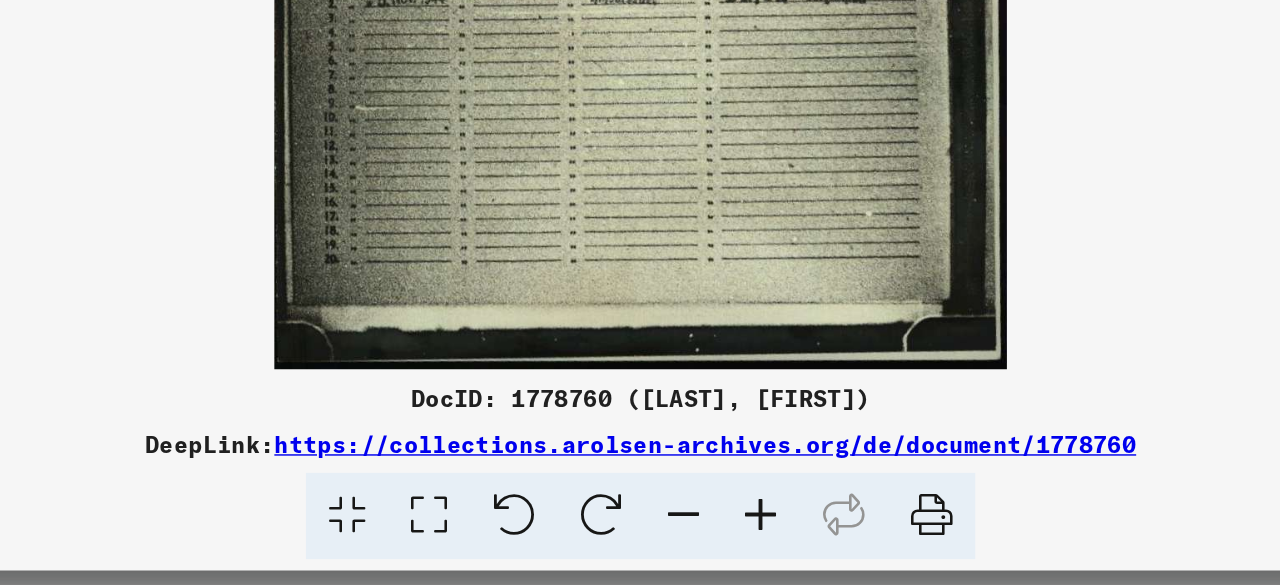 scroll, scrollTop: 0, scrollLeft: 0, axis: both 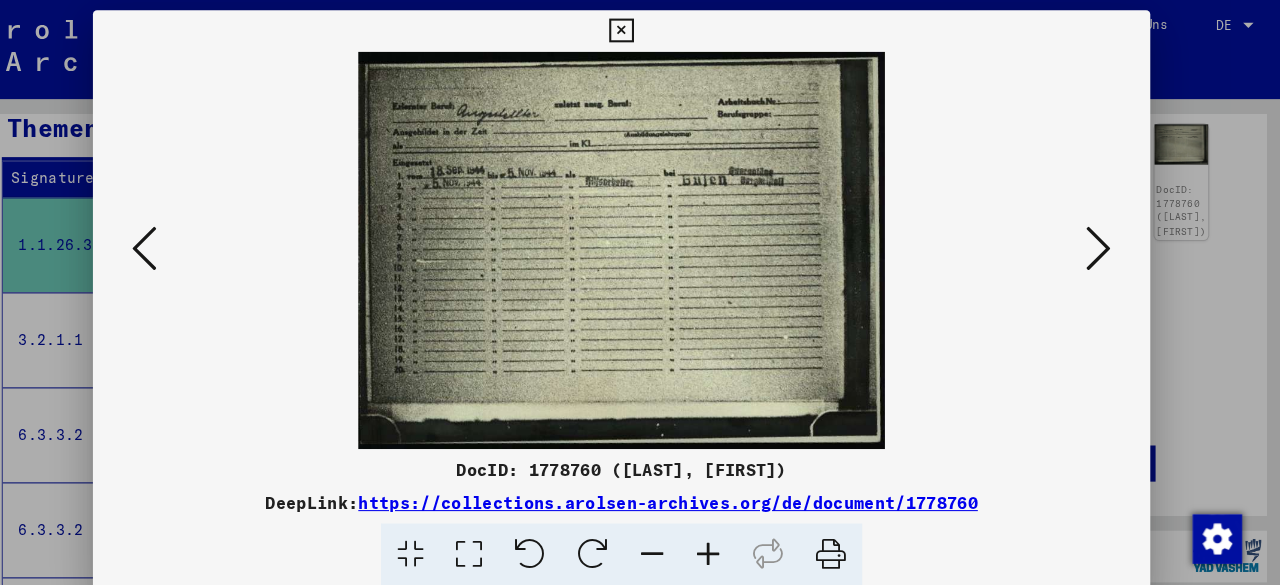 click at bounding box center (178, 241) 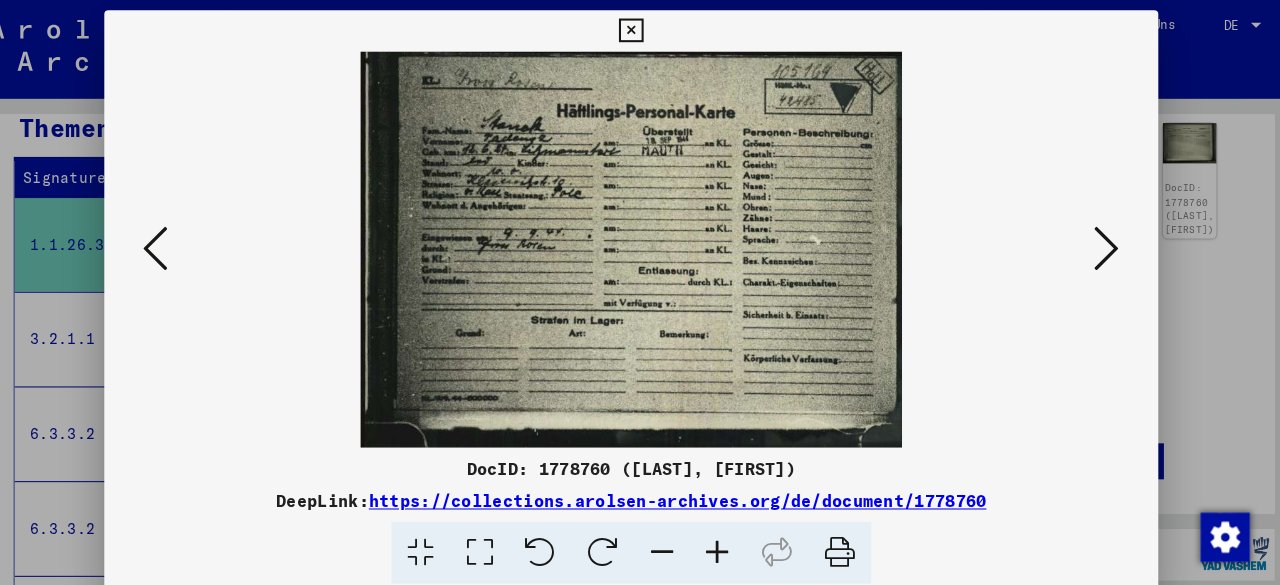click at bounding box center (178, 241) 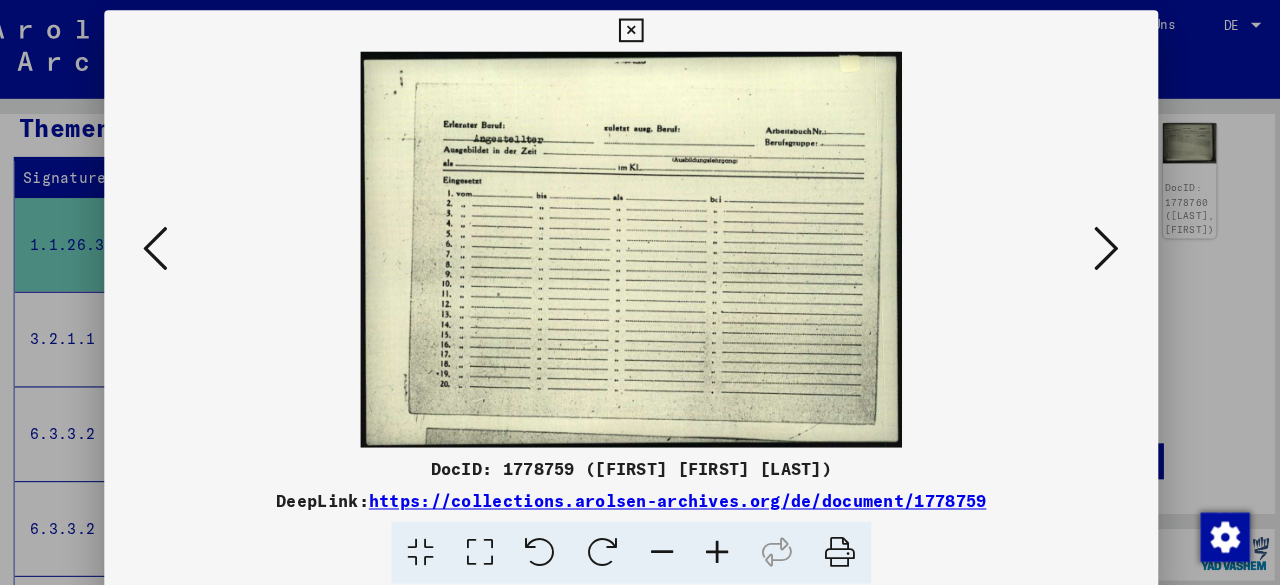 click at bounding box center (1102, 241) 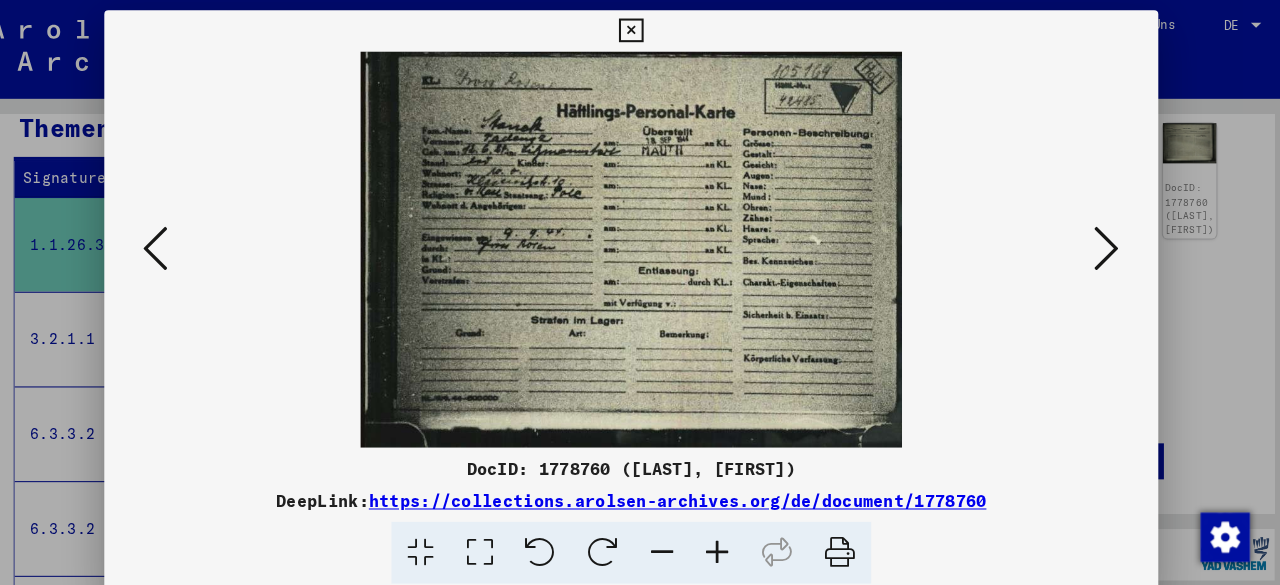 click at bounding box center [1102, 241] 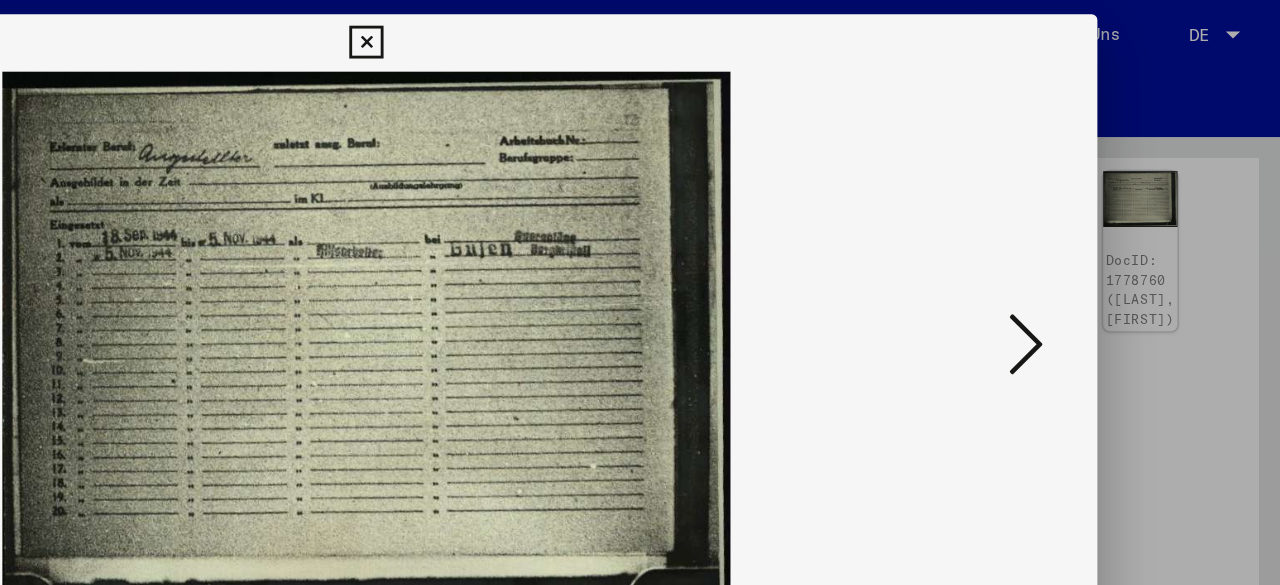 scroll, scrollTop: 0, scrollLeft: 0, axis: both 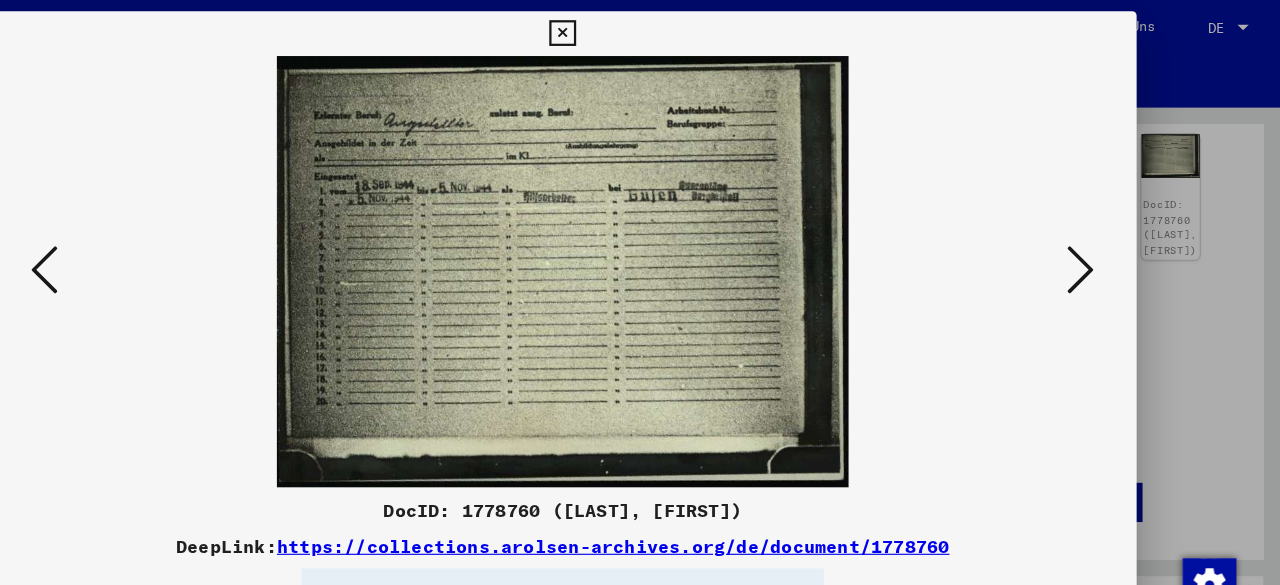 click at bounding box center (1102, 241) 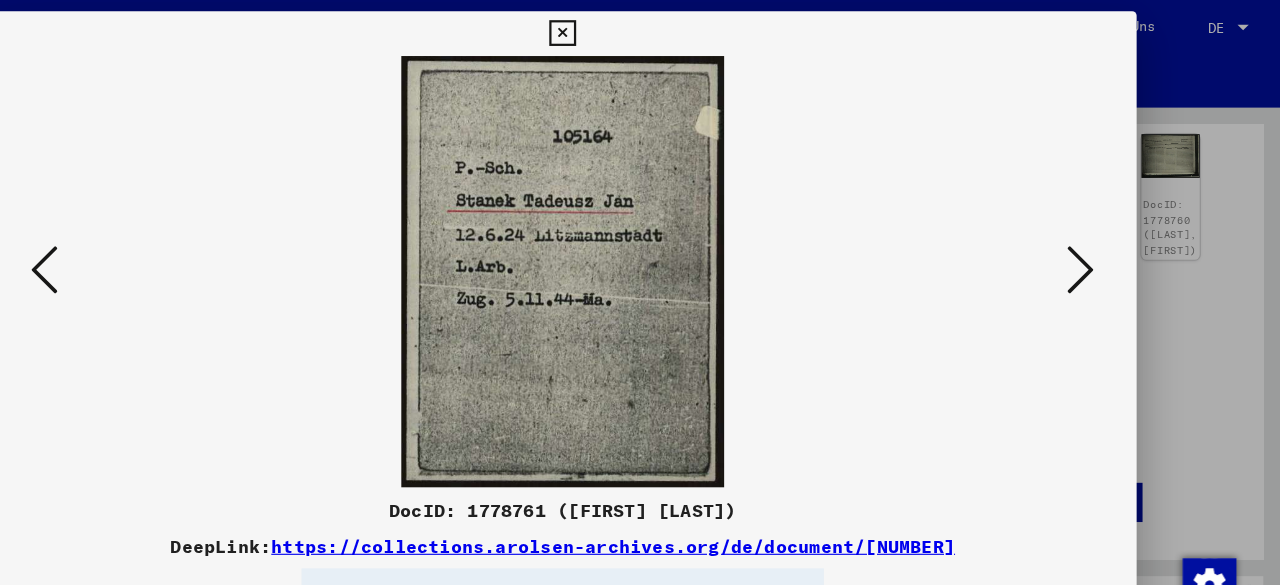 click at bounding box center [1102, 241] 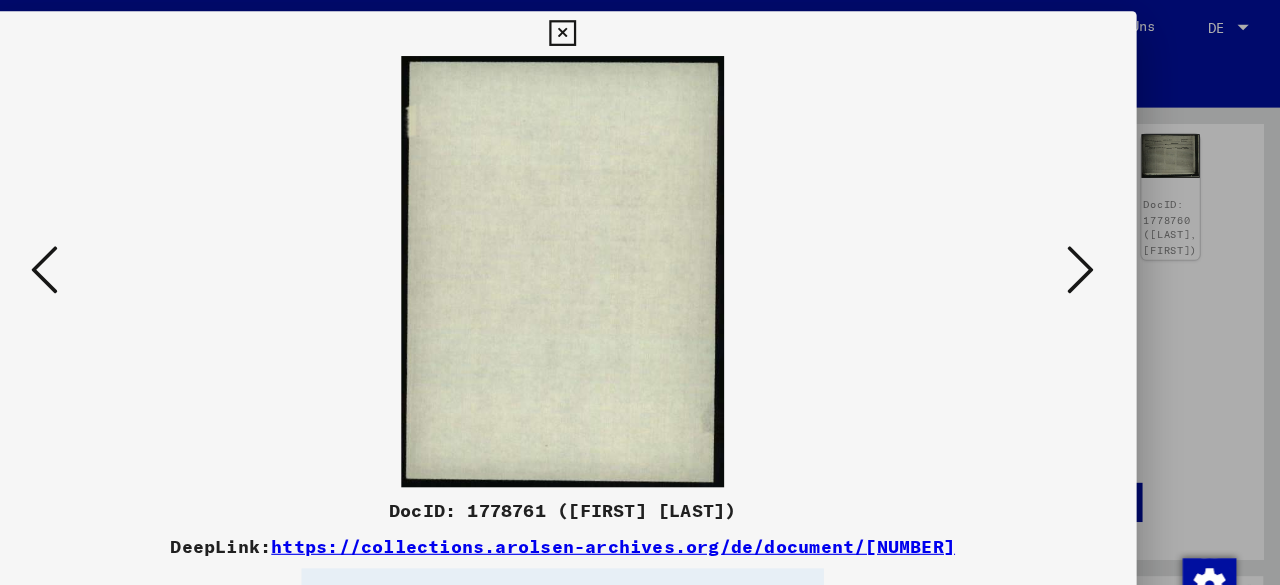 click at bounding box center [1102, 241] 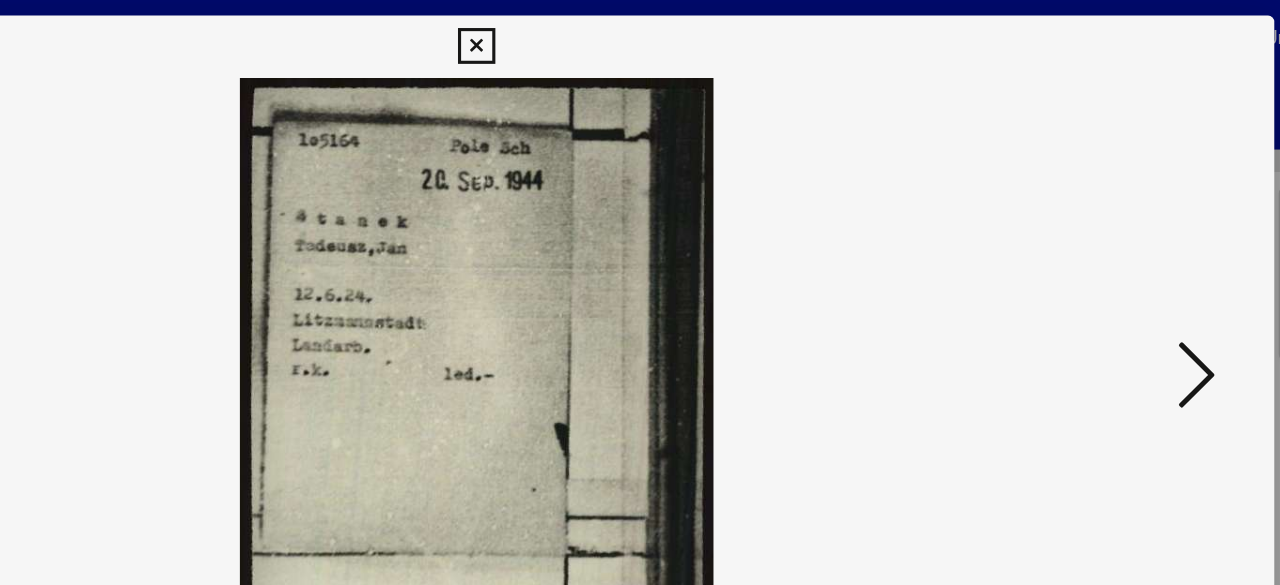 scroll, scrollTop: 0, scrollLeft: 0, axis: both 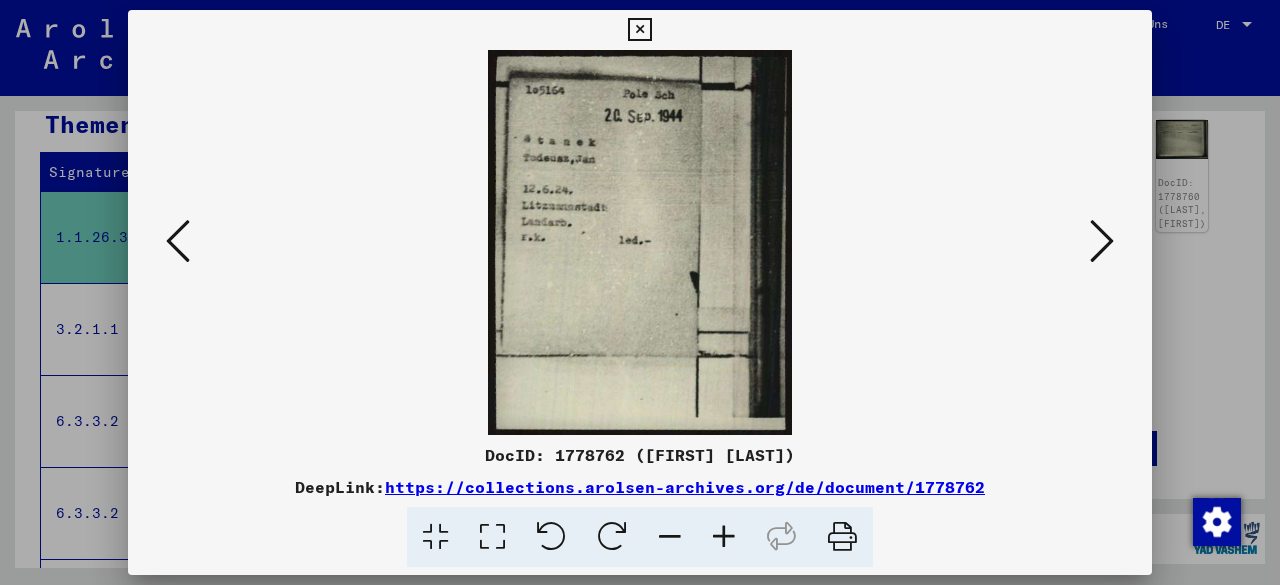 click at bounding box center (1102, 241) 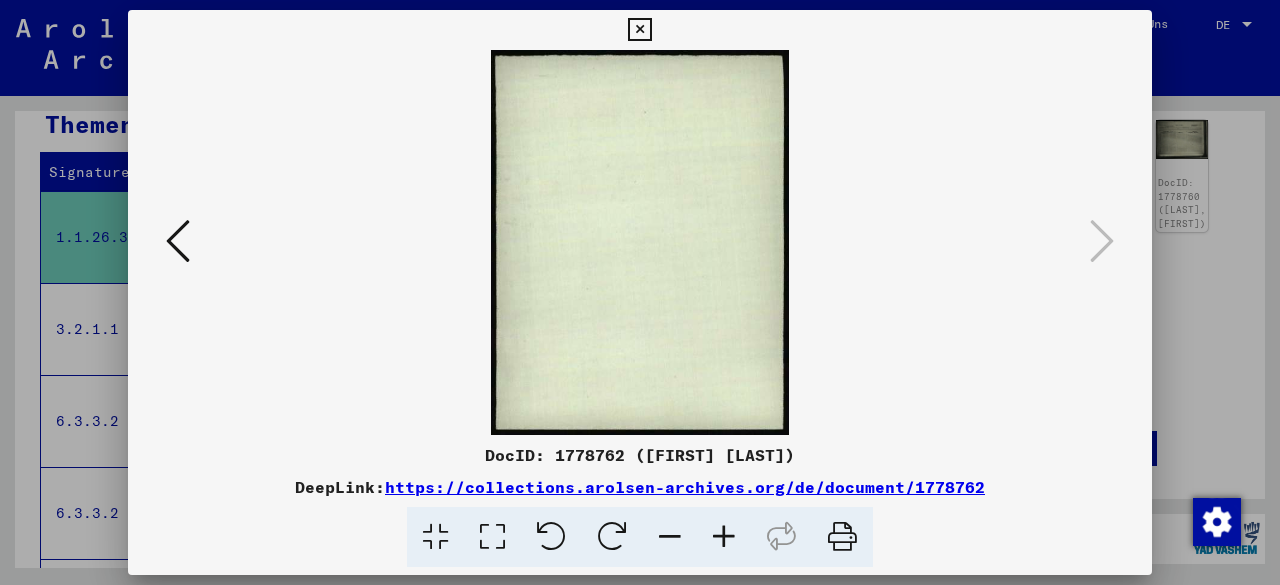 click at bounding box center [640, 292] 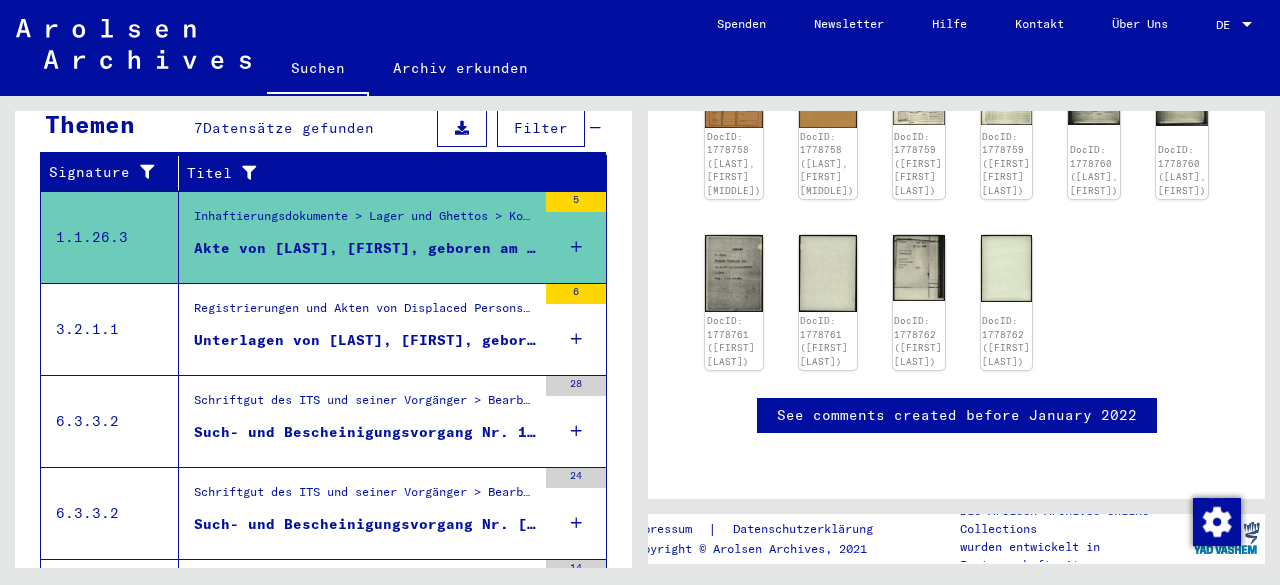 scroll, scrollTop: 521, scrollLeft: 0, axis: vertical 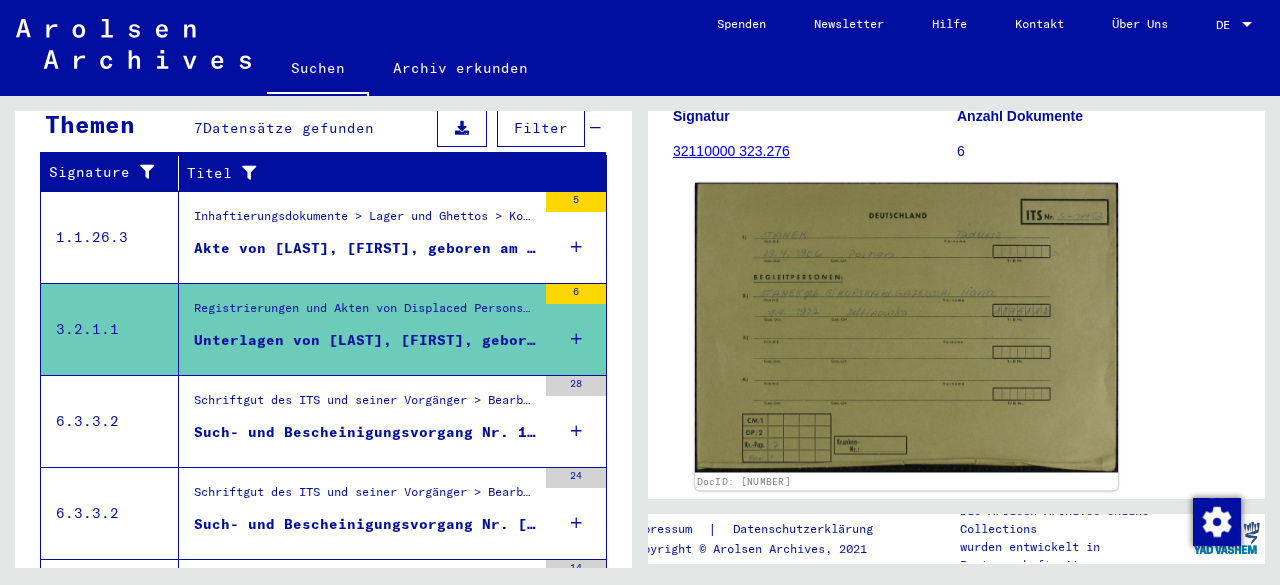click at bounding box center [906, 328] 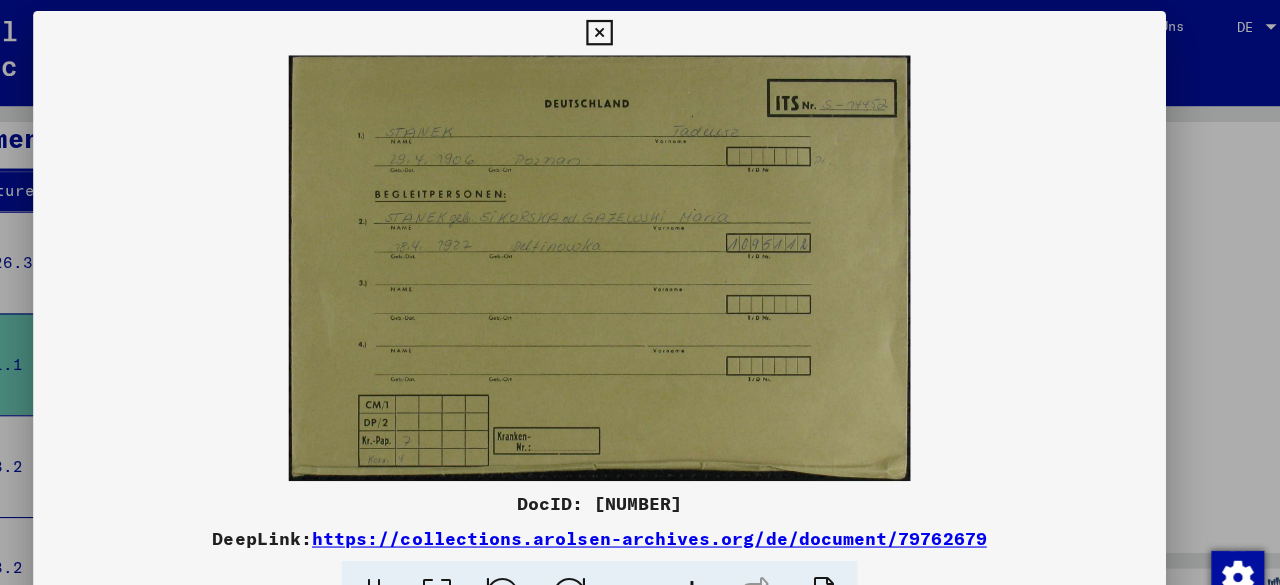 scroll, scrollTop: 0, scrollLeft: 0, axis: both 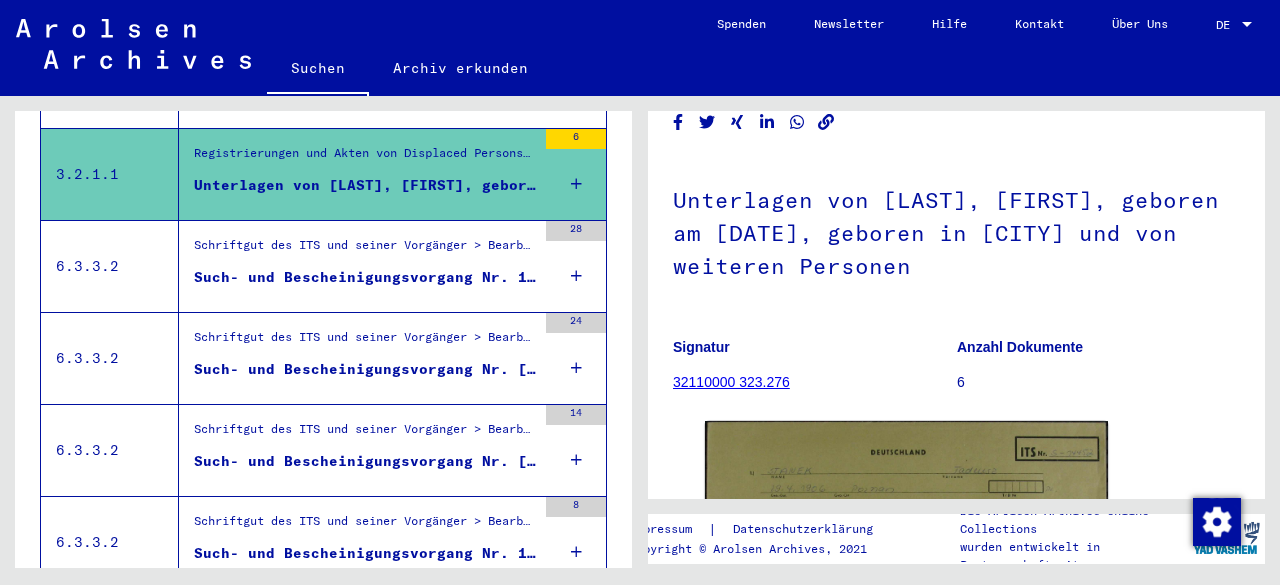 click on "Such- und Bescheinigungsvorgang Nr. 1.033.955 für [LAST], [FIRST] geboren [DATE]" at bounding box center [365, 67] 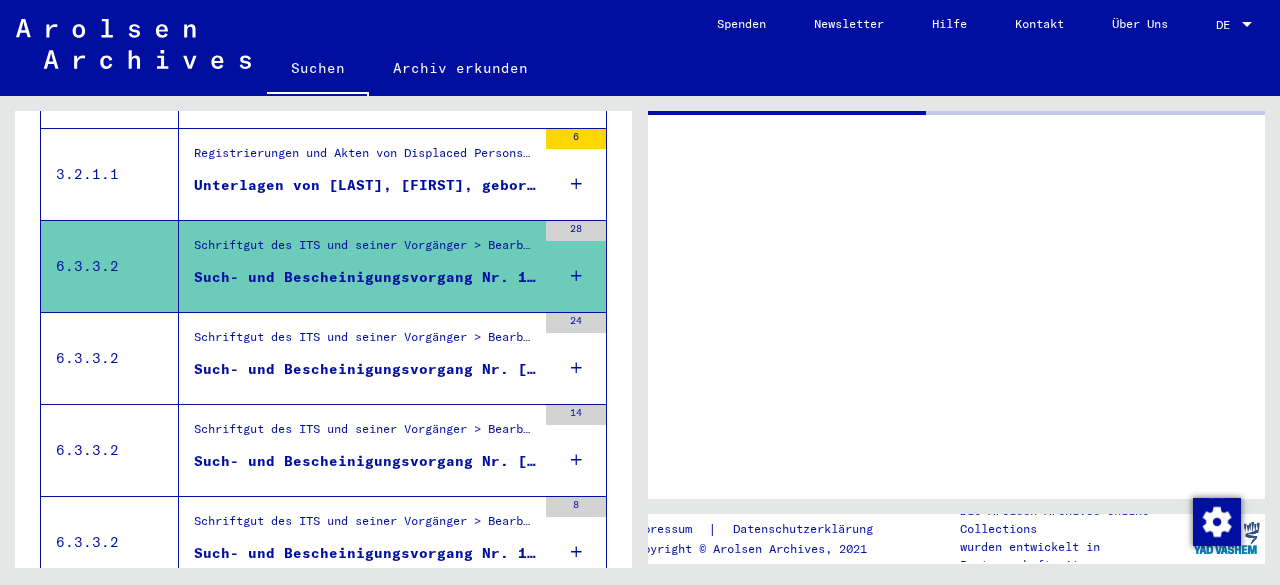 scroll, scrollTop: 0, scrollLeft: 0, axis: both 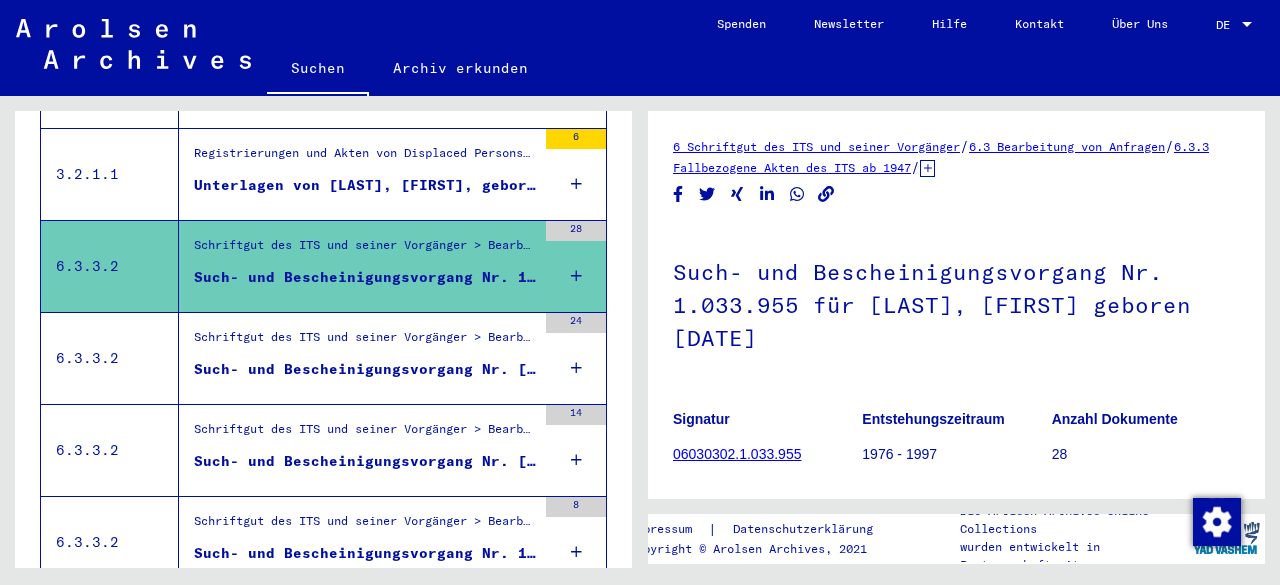 click on "Such- und Bescheinigungsvorgang Nr. [NUMBER] für [LAST], [FIRST] geboren [DATE]" at bounding box center (365, 67) 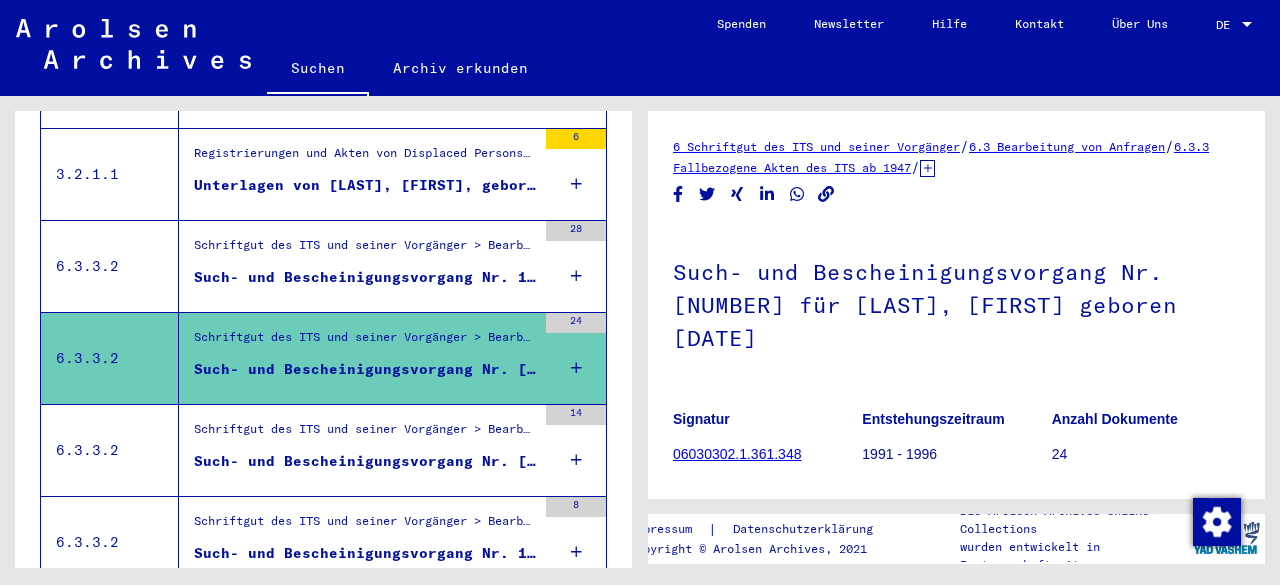 scroll, scrollTop: 0, scrollLeft: 0, axis: both 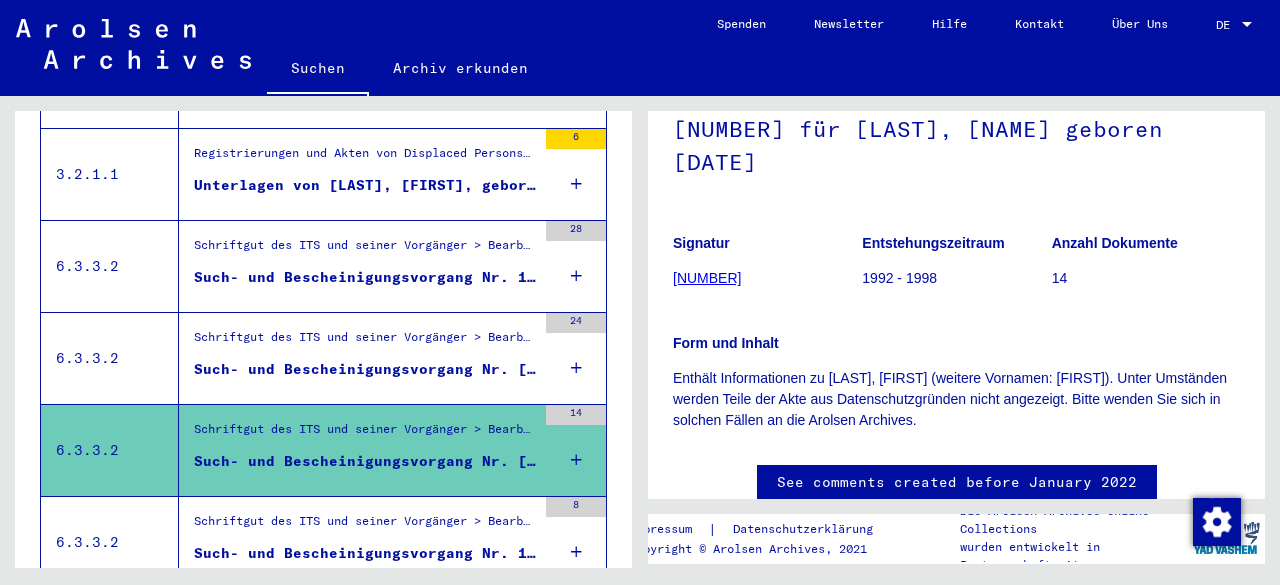 click on "[NUMBER]" at bounding box center (707, 278) 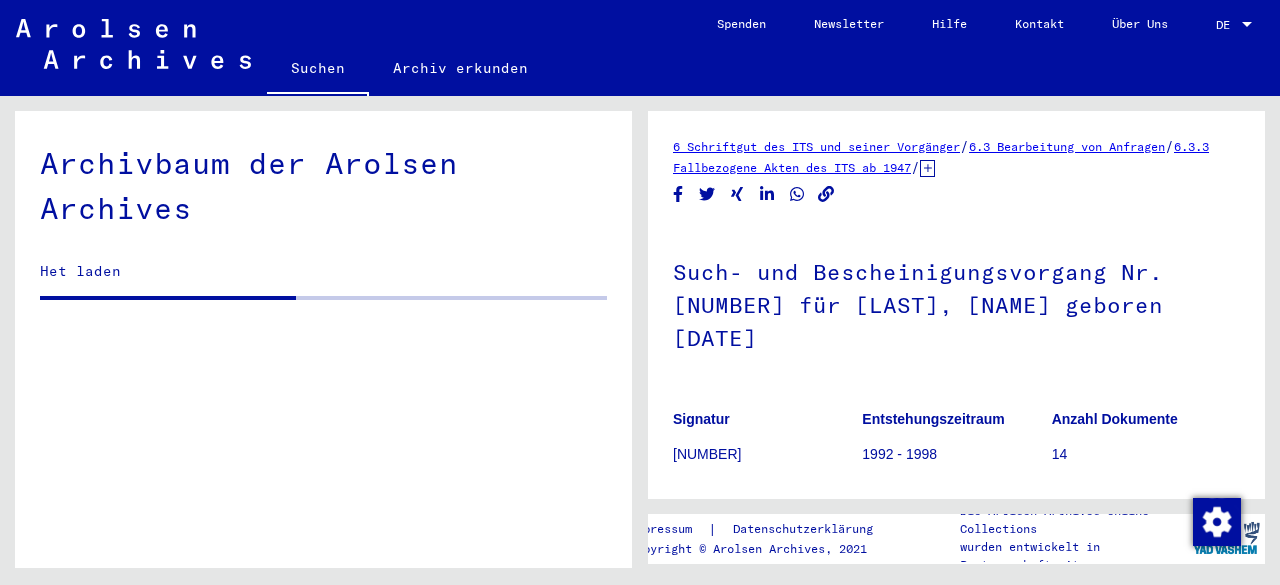scroll, scrollTop: 0, scrollLeft: 0, axis: both 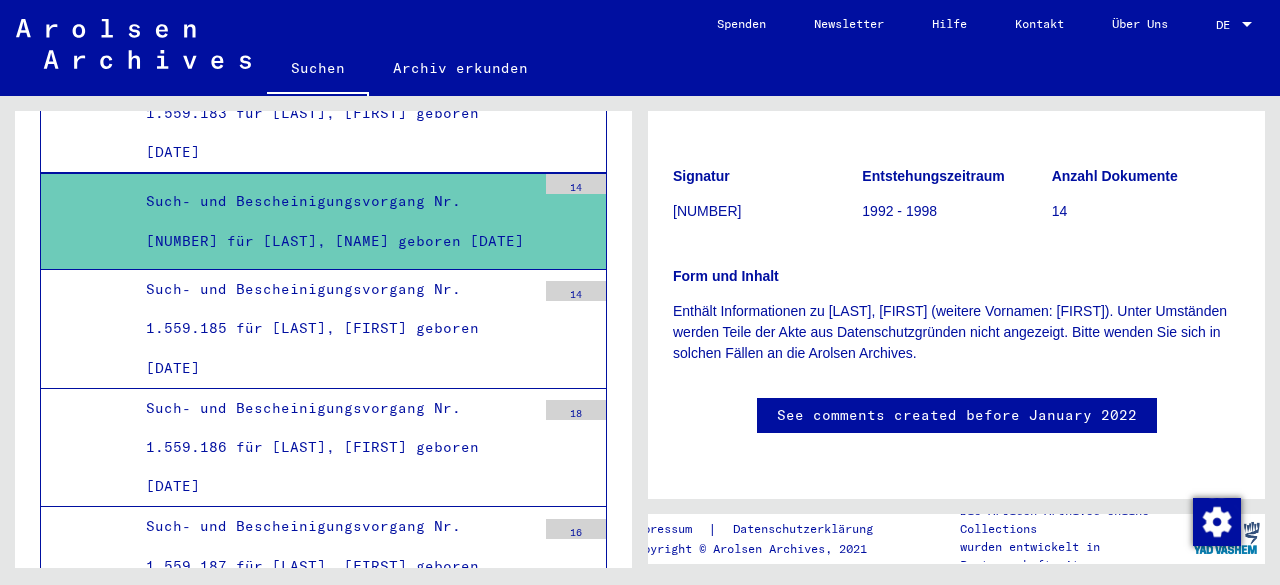 click on "6 Schriftgut des ITS und seiner Vorgänger   /   6.3 Bearbeitung von Anfragen   /   6.3.3 Fallbezogene Akten des ITS ab 1947   /   6.3.3.2 T/D-Fallablage   /   Such- und Bescheinigungsvorgänge mit den (T/D-) Nummern von 1.500.000 bis 1.749.999   /   Such- und Bescheinigungsvorgänge mit den (T/D-) Nummern von 1.559.000 bis 1.559.499   /  Such- und Bescheinigungsvorgang Nr. 1.559.184 für [LAST], [FIRST] geboren [DATE]  Signatur 06030302.1.559.184 Entstehungszeitraum 1992 - 1998 Anzahl Dokumente 14 Form und Inhalt Enthält Informationen zu [LAST], [FIRST] (weitere Vornamen: [FIRST]). Unter Umständen werden Teile der Akte aus Datenschutzgründen nicht angezeigt. Bitte wenden Sie sich in solchen Fällen an die Arolsen Archives. See comments created before January 2022" at bounding box center (956, 183) 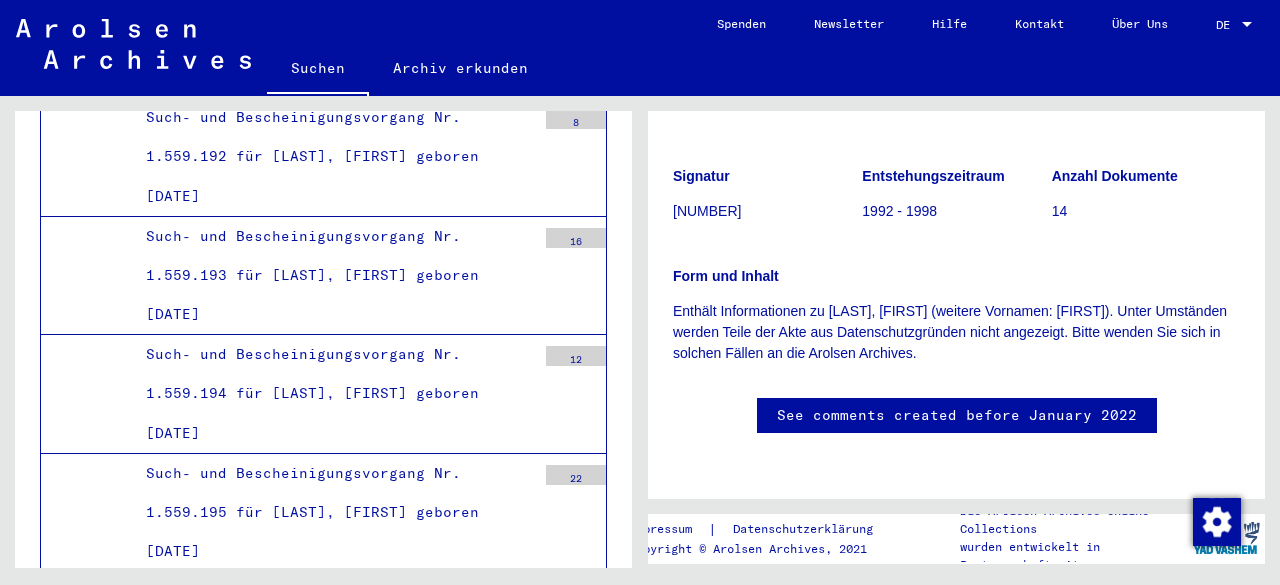 scroll, scrollTop: 33623, scrollLeft: 0, axis: vertical 